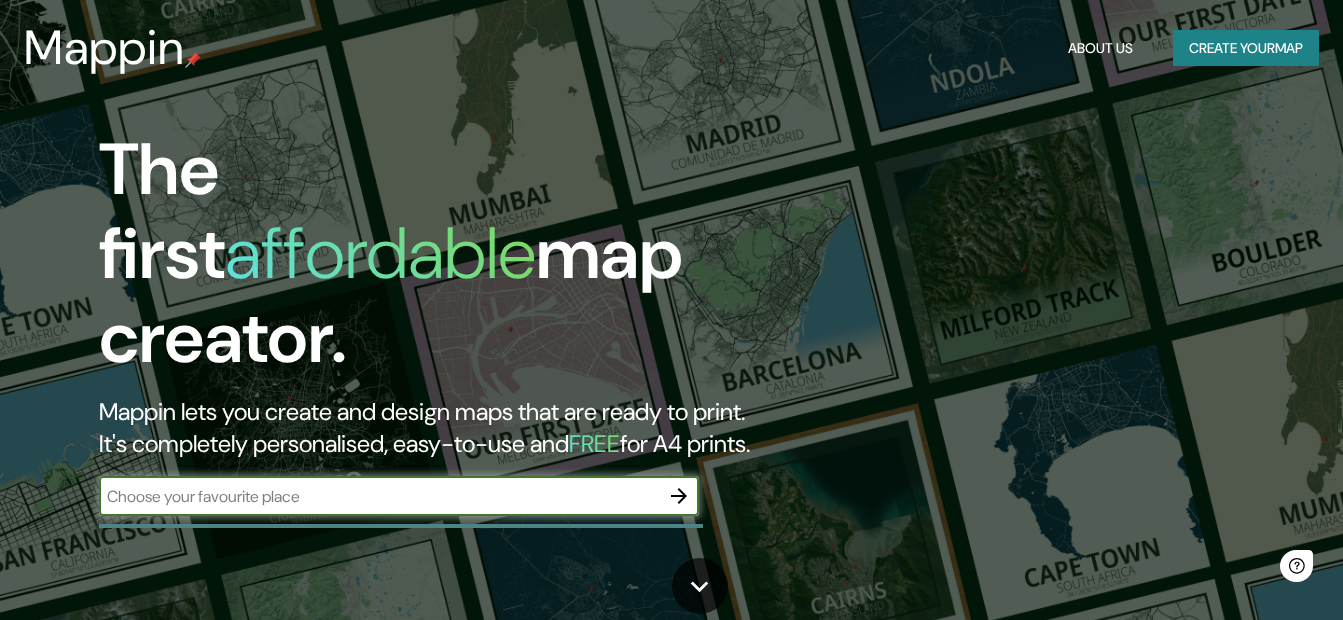 scroll, scrollTop: 0, scrollLeft: 0, axis: both 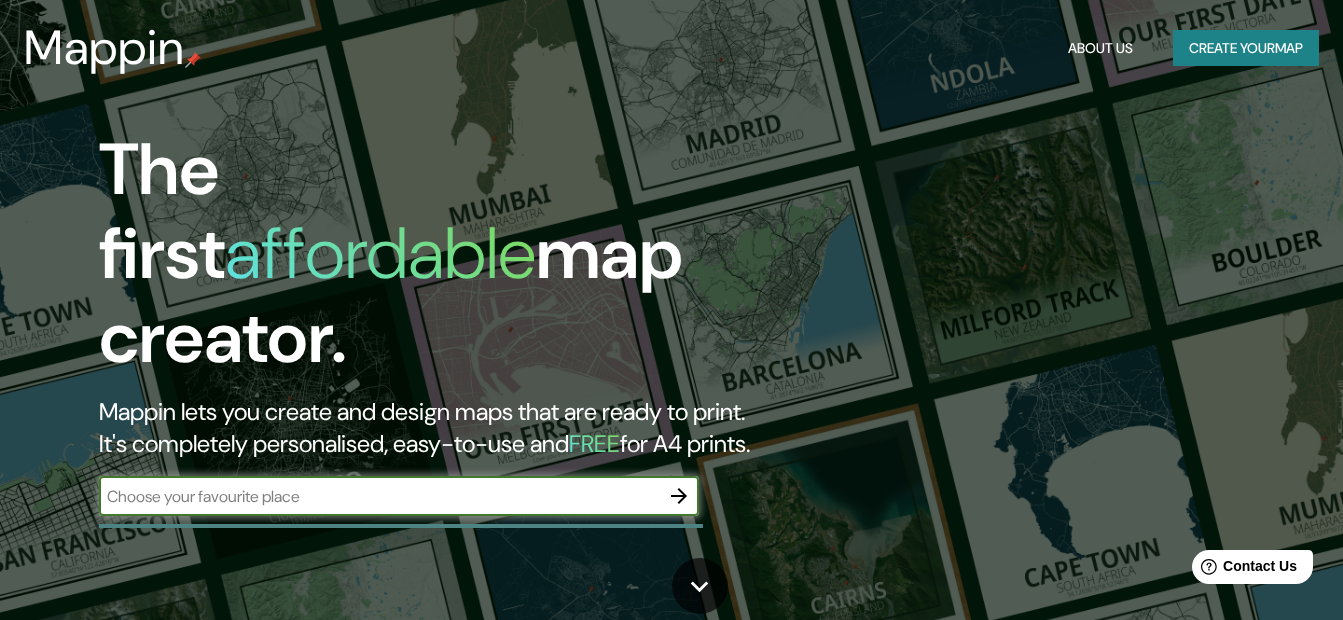 click at bounding box center (379, 496) 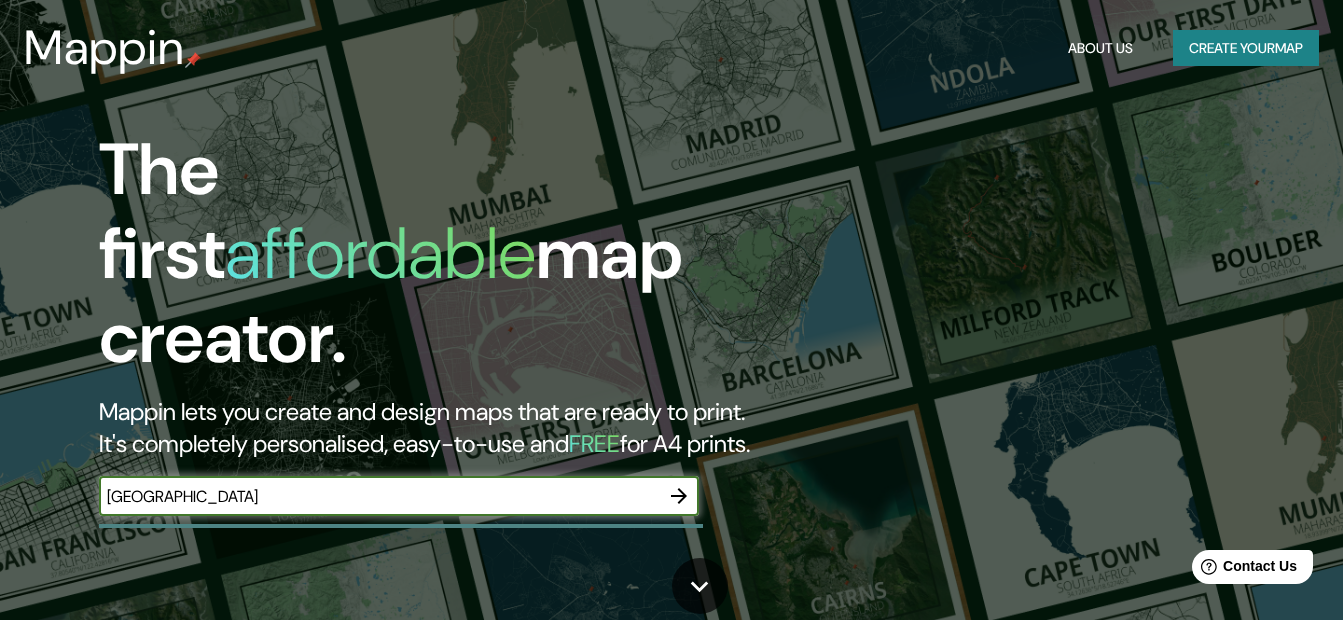click 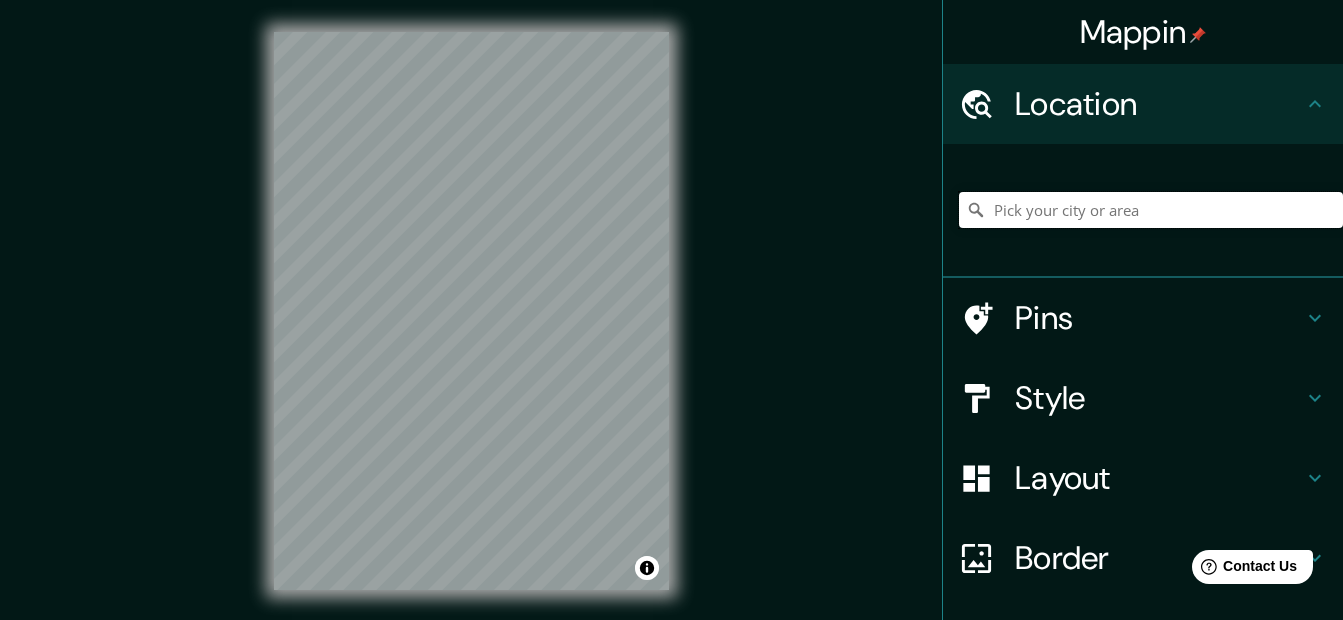 click at bounding box center (1151, 210) 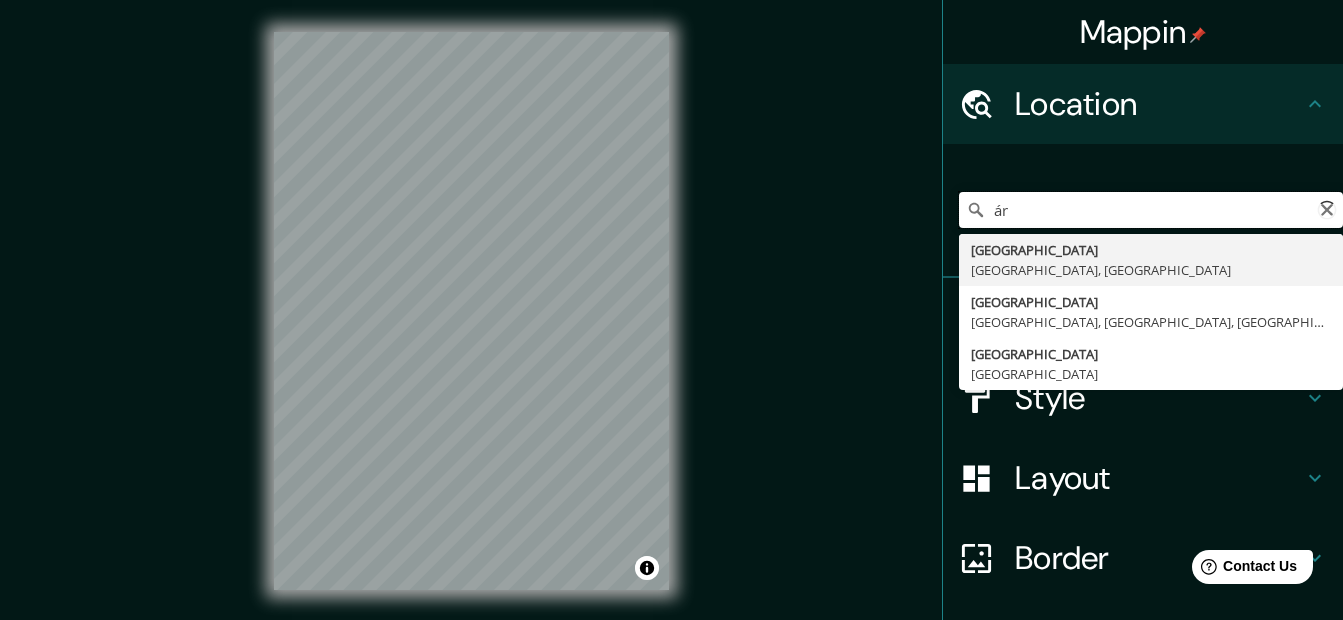 type on "á" 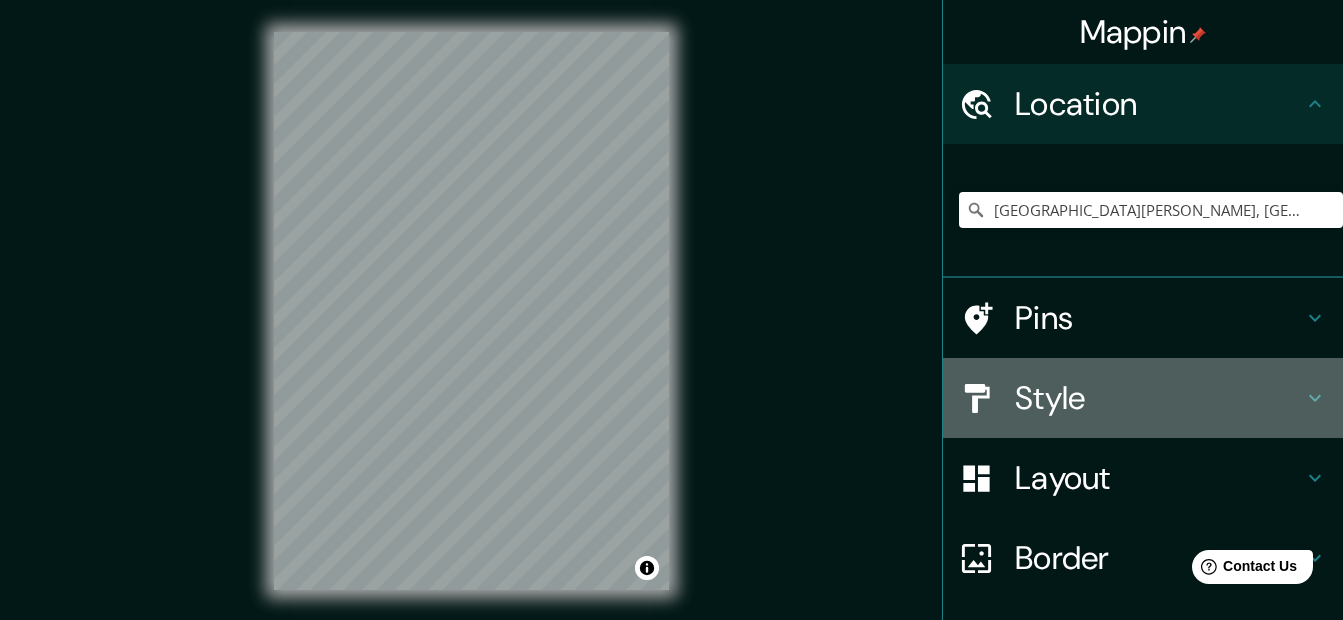 click on "Style" at bounding box center (1159, 398) 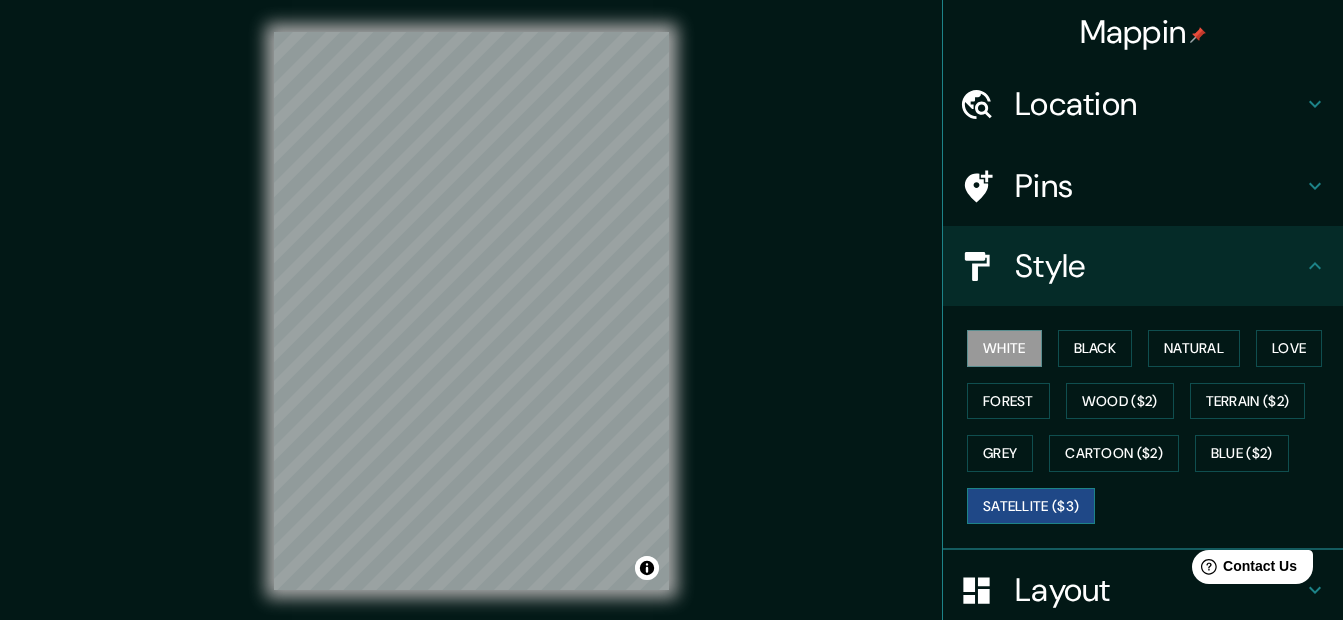 click on "Satellite ($3)" at bounding box center (1031, 506) 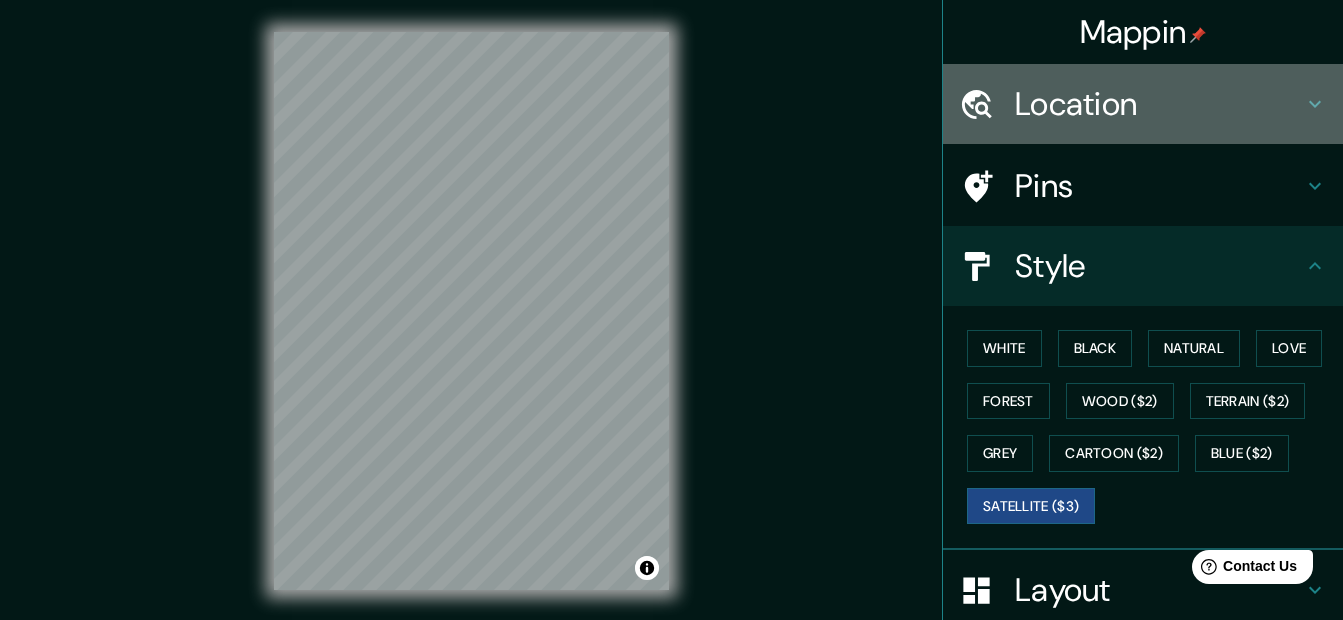click on "Location" at bounding box center [1159, 104] 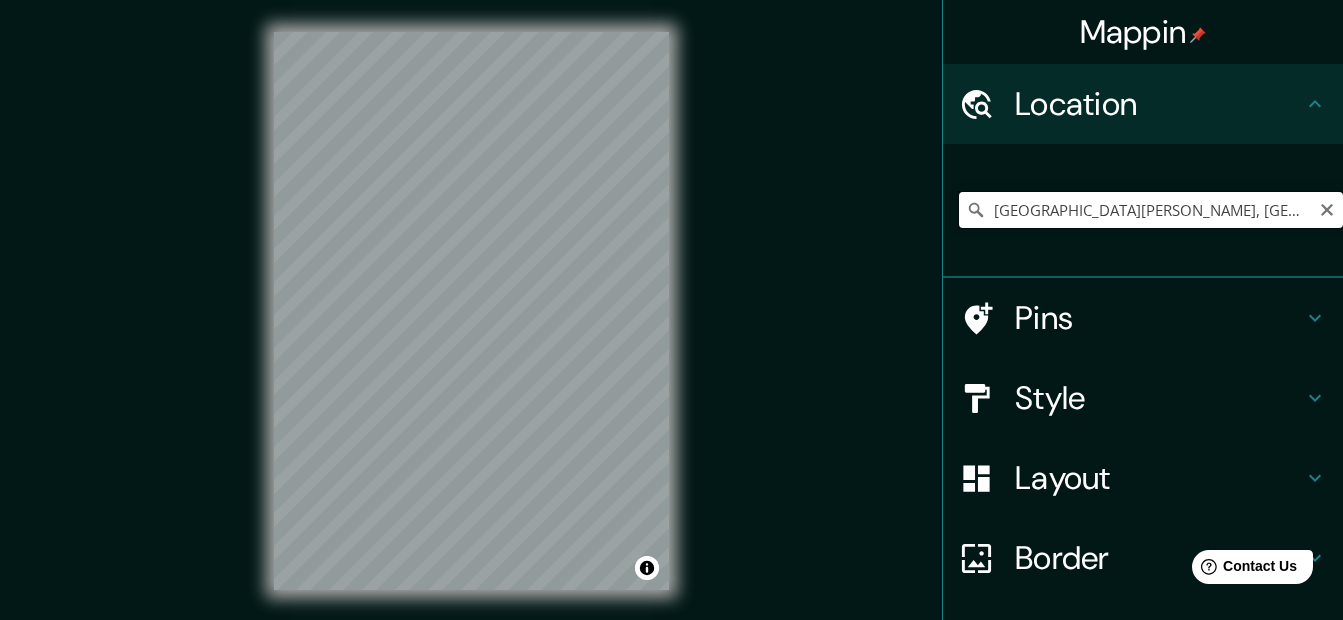 click on "[GEOGRAPHIC_DATA][PERSON_NAME], [GEOGRAPHIC_DATA], [GEOGRAPHIC_DATA], [GEOGRAPHIC_DATA]" at bounding box center [1151, 210] 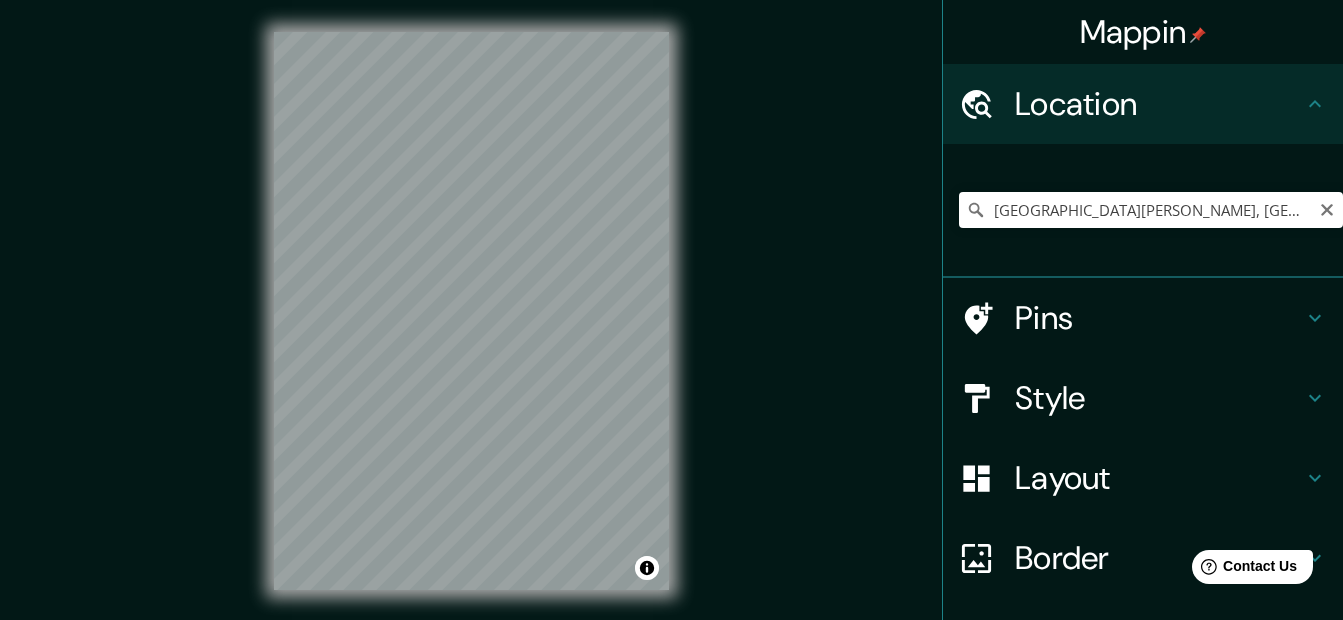 click 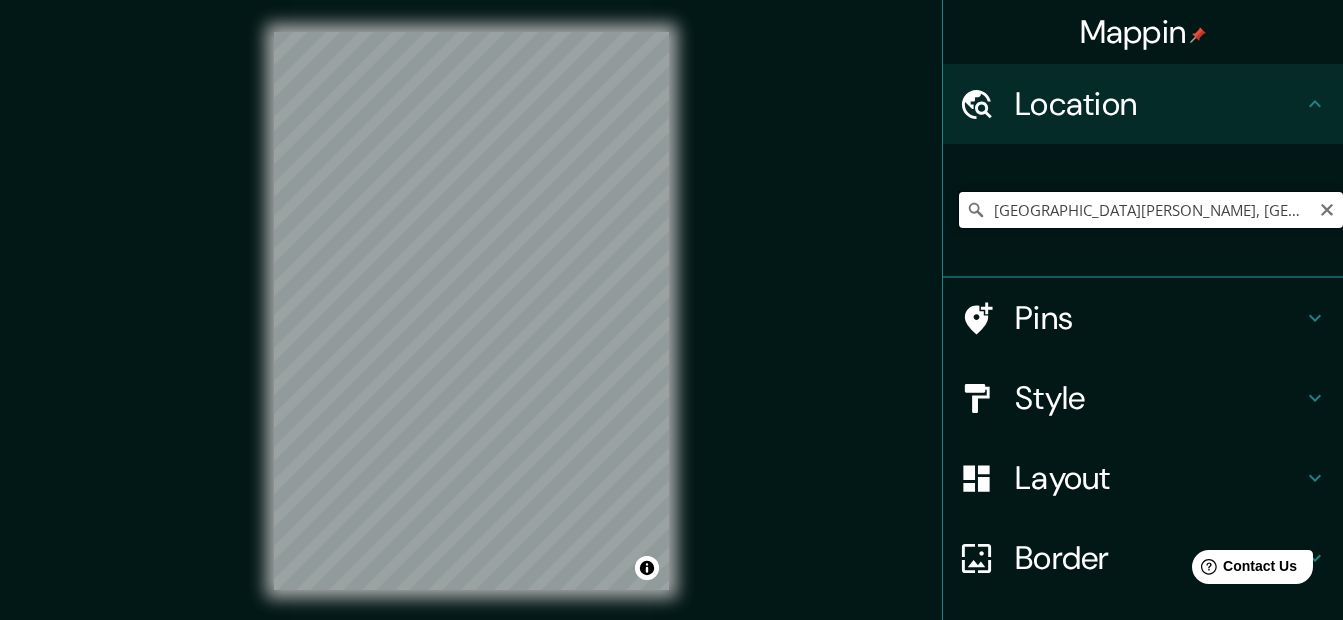 click on "[GEOGRAPHIC_DATA][PERSON_NAME], [GEOGRAPHIC_DATA], [GEOGRAPHIC_DATA], [GEOGRAPHIC_DATA]" at bounding box center (1151, 210) 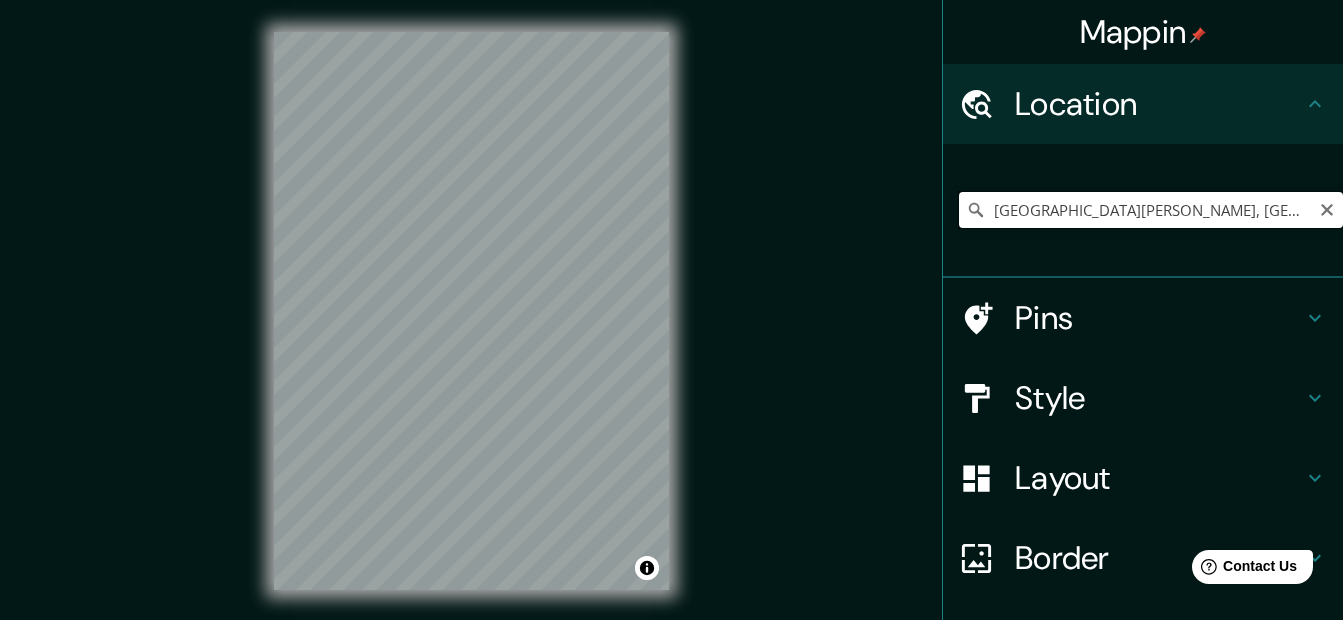 click on "[GEOGRAPHIC_DATA][PERSON_NAME], [GEOGRAPHIC_DATA], [GEOGRAPHIC_DATA], [GEOGRAPHIC_DATA]" at bounding box center [1151, 210] 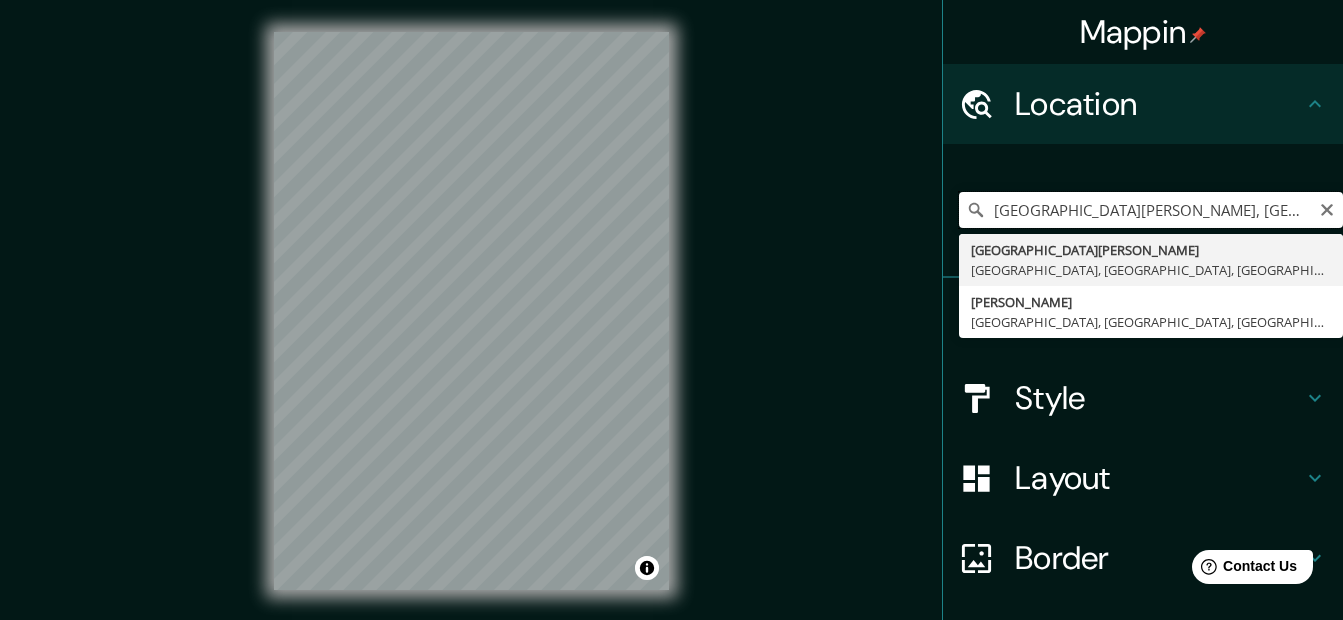 scroll, scrollTop: 0, scrollLeft: 0, axis: both 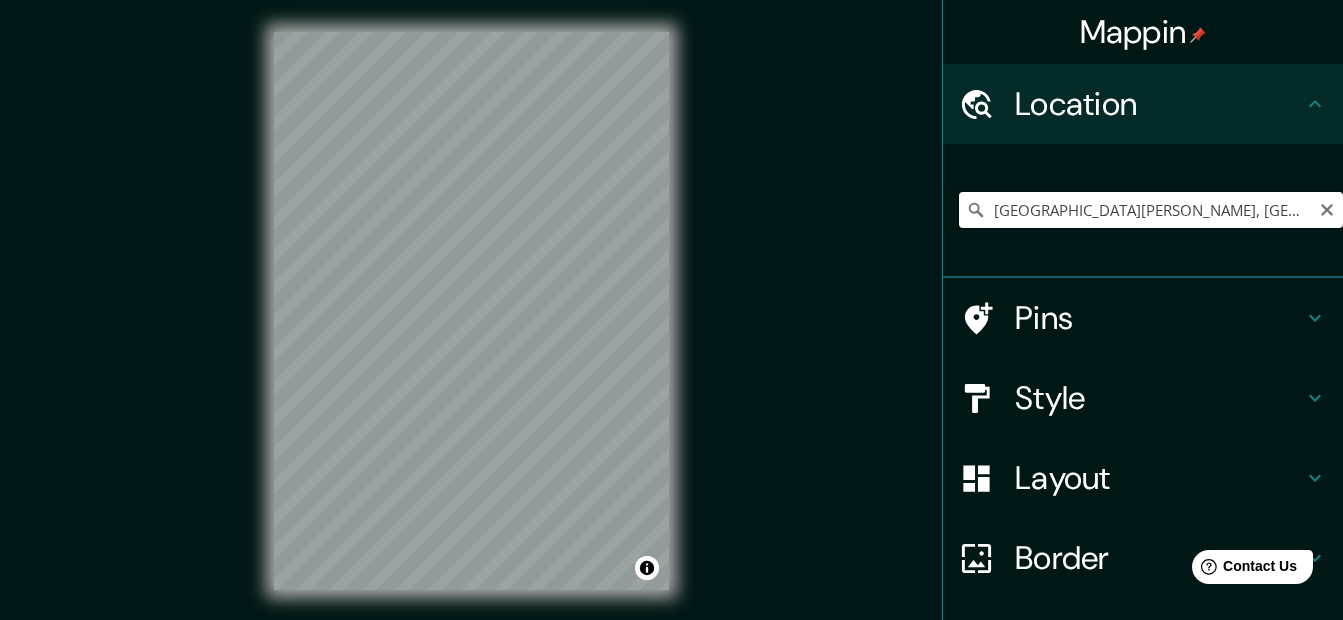 click on "[GEOGRAPHIC_DATA][PERSON_NAME], [GEOGRAPHIC_DATA], [GEOGRAPHIC_DATA], [GEOGRAPHIC_DATA]" at bounding box center [1151, 210] 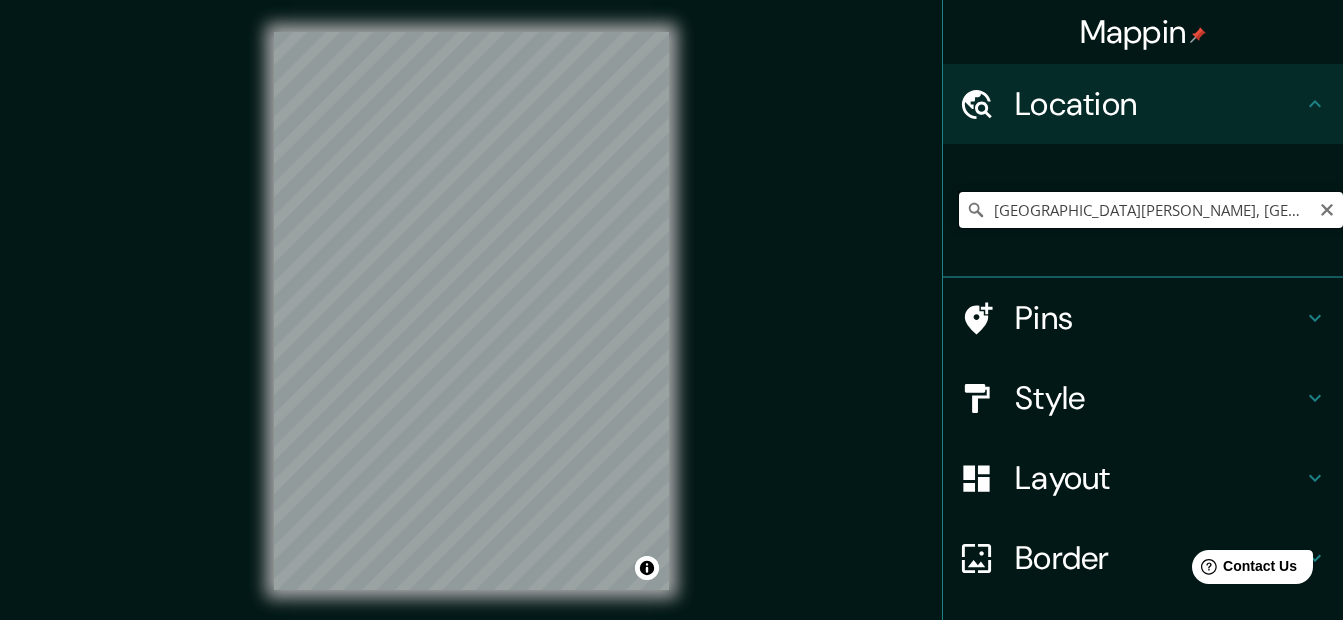 click on "[GEOGRAPHIC_DATA][PERSON_NAME], [GEOGRAPHIC_DATA], [GEOGRAPHIC_DATA], [GEOGRAPHIC_DATA]" at bounding box center (1151, 210) 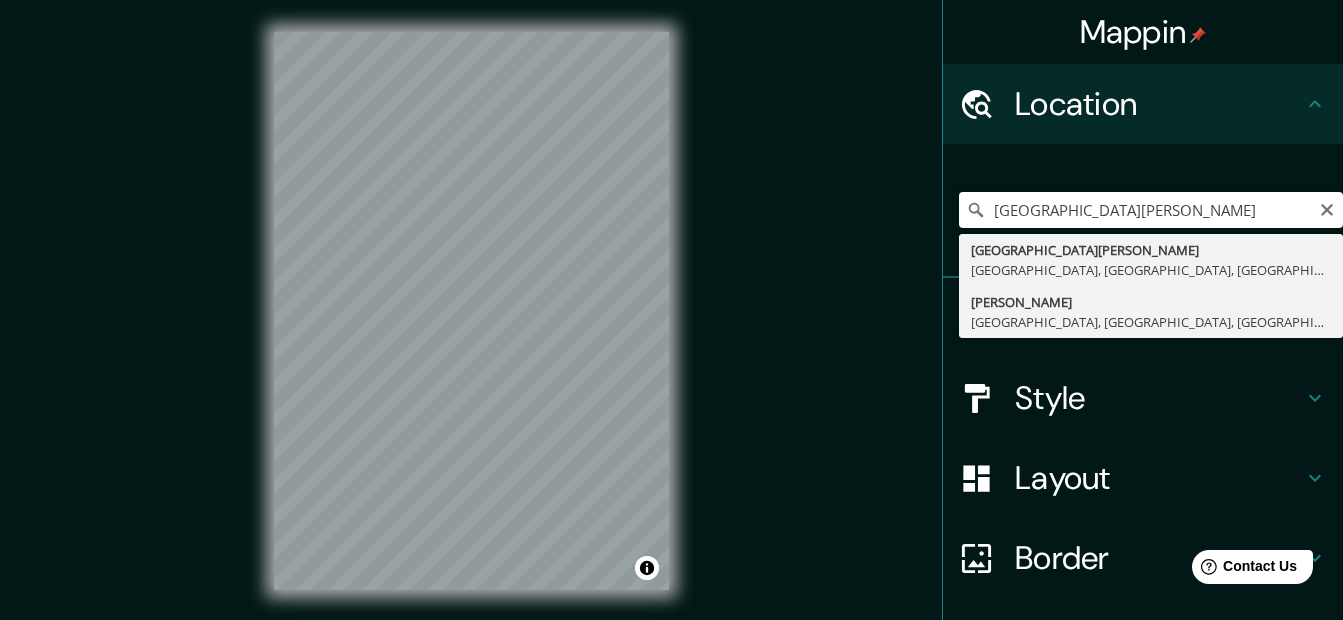 type on "[PERSON_NAME], [GEOGRAPHIC_DATA], [GEOGRAPHIC_DATA], [GEOGRAPHIC_DATA]" 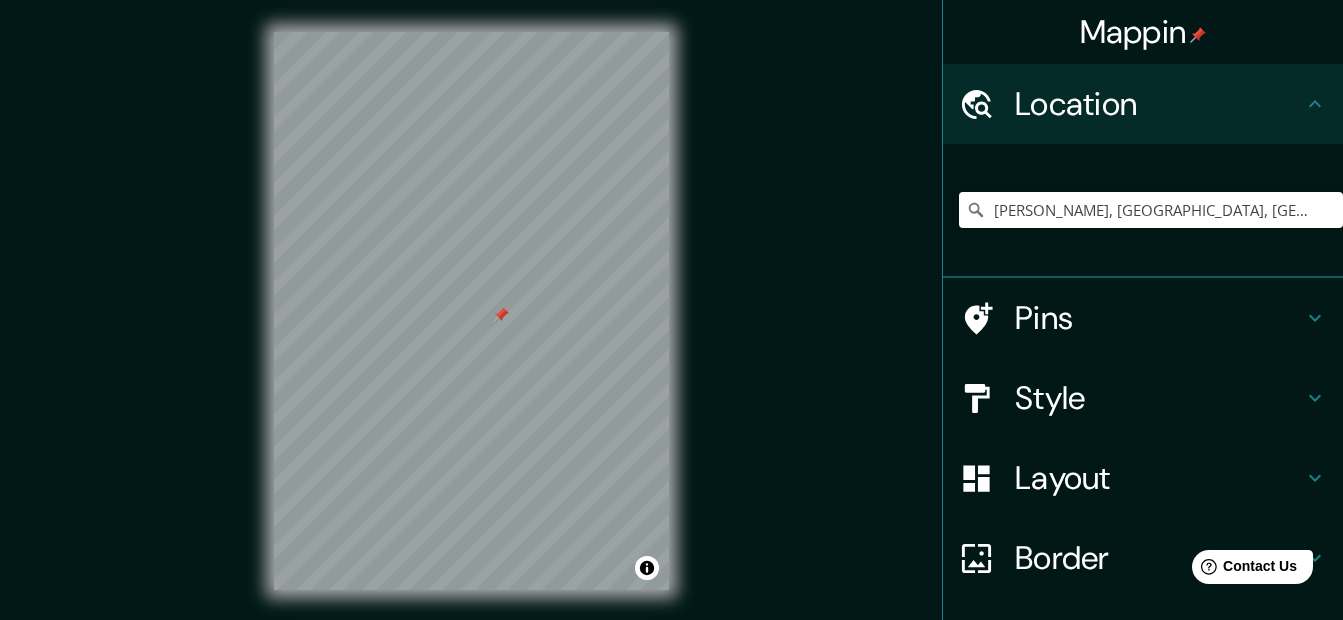 click on "Mappin Location [GEOGRAPHIC_DATA], [GEOGRAPHIC_DATA], [GEOGRAPHIC_DATA], [GEOGRAPHIC_DATA] Pins Style Layout Border Choose a border.  Hint : you can make layers of the frame opaque to create some cool effects. None Simple Transparent Fancy Size A4 single Create your map © Mapbox   © OpenStreetMap   Improve this map   © Maxar Any problems, suggestions, or concerns please email    [EMAIL_ADDRESS][DOMAIN_NAME] . . ." at bounding box center [671, 327] 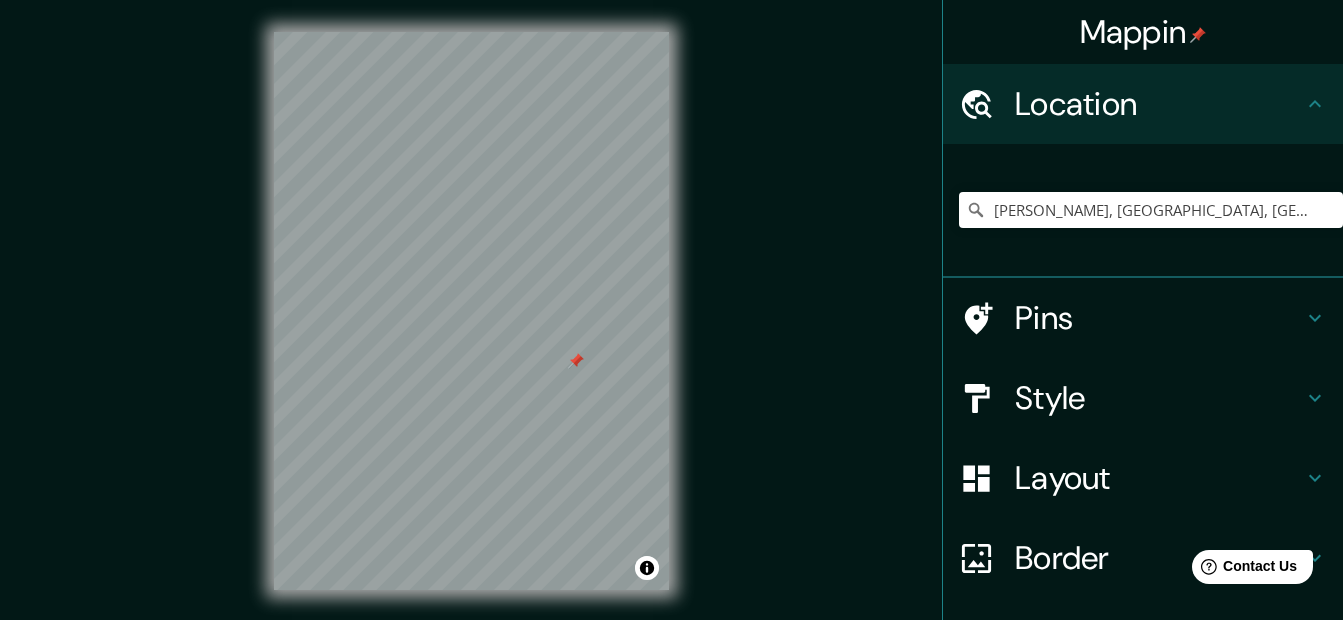 click 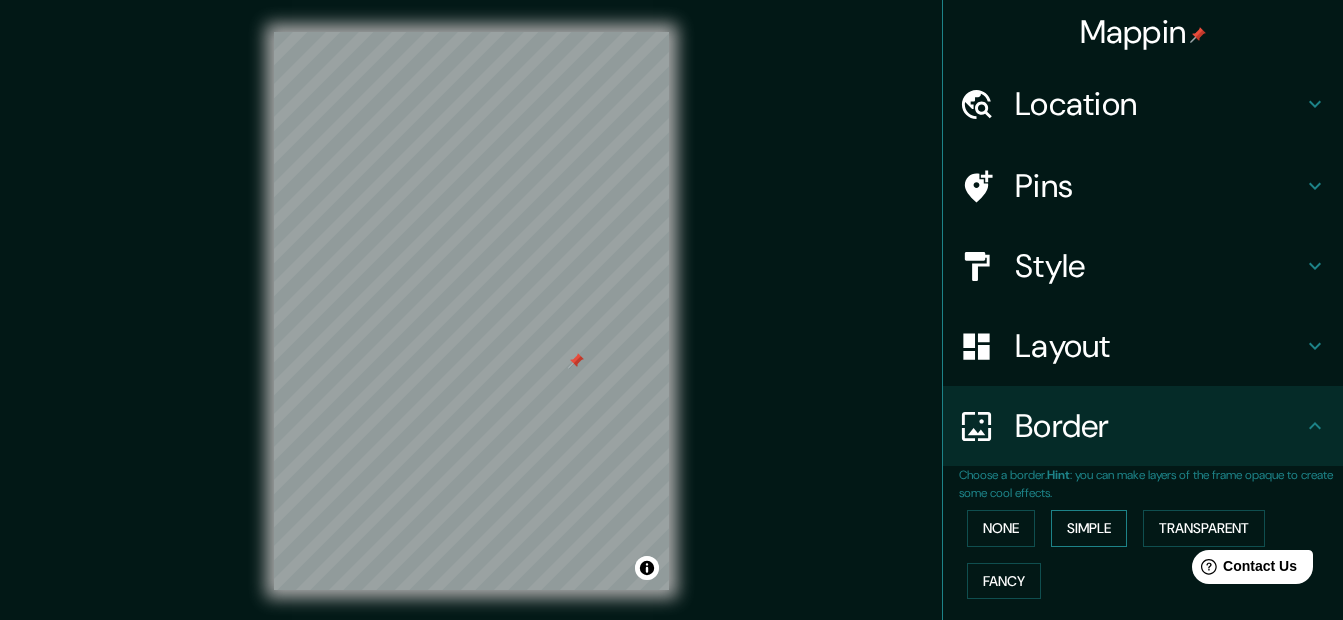 click on "Simple" at bounding box center [1089, 528] 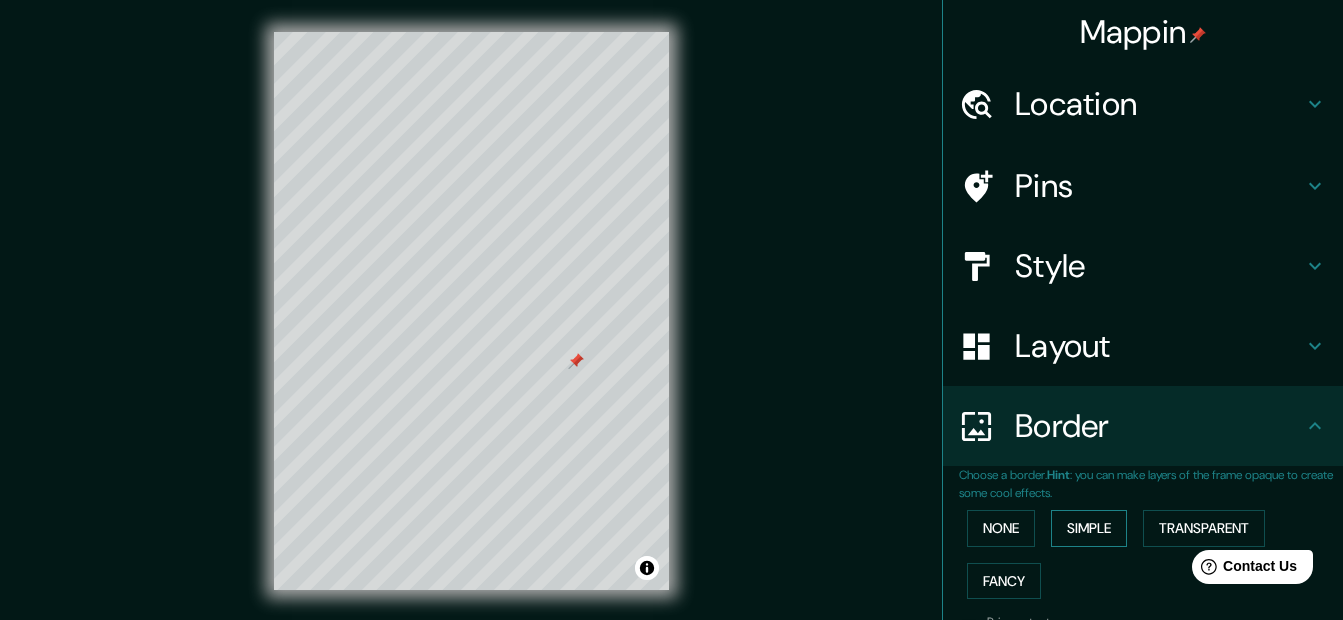 click on "Simple" at bounding box center (1089, 528) 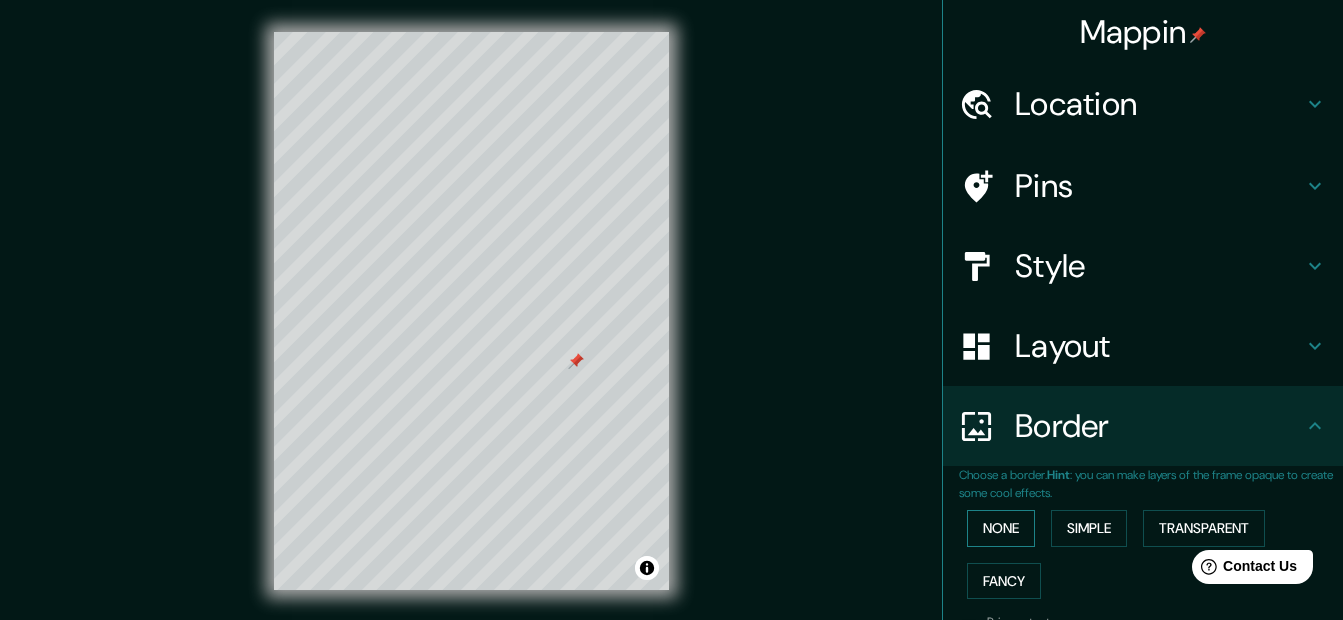click on "None" at bounding box center [1001, 528] 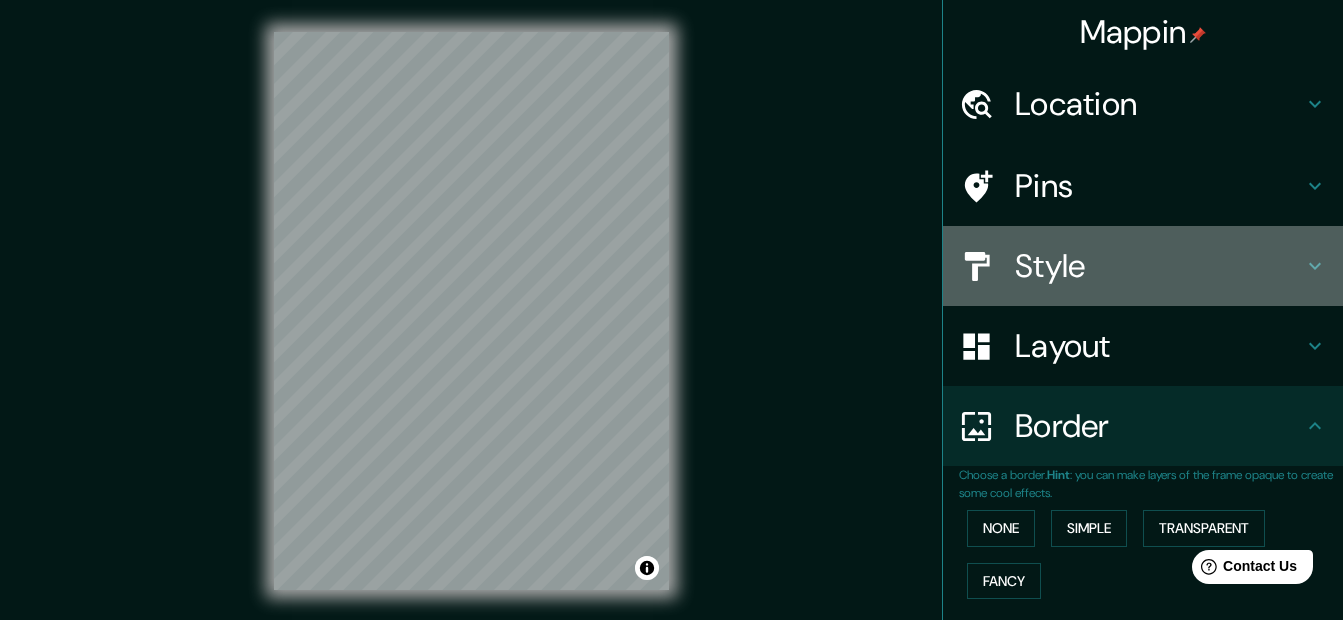 click on "Style" at bounding box center (1159, 266) 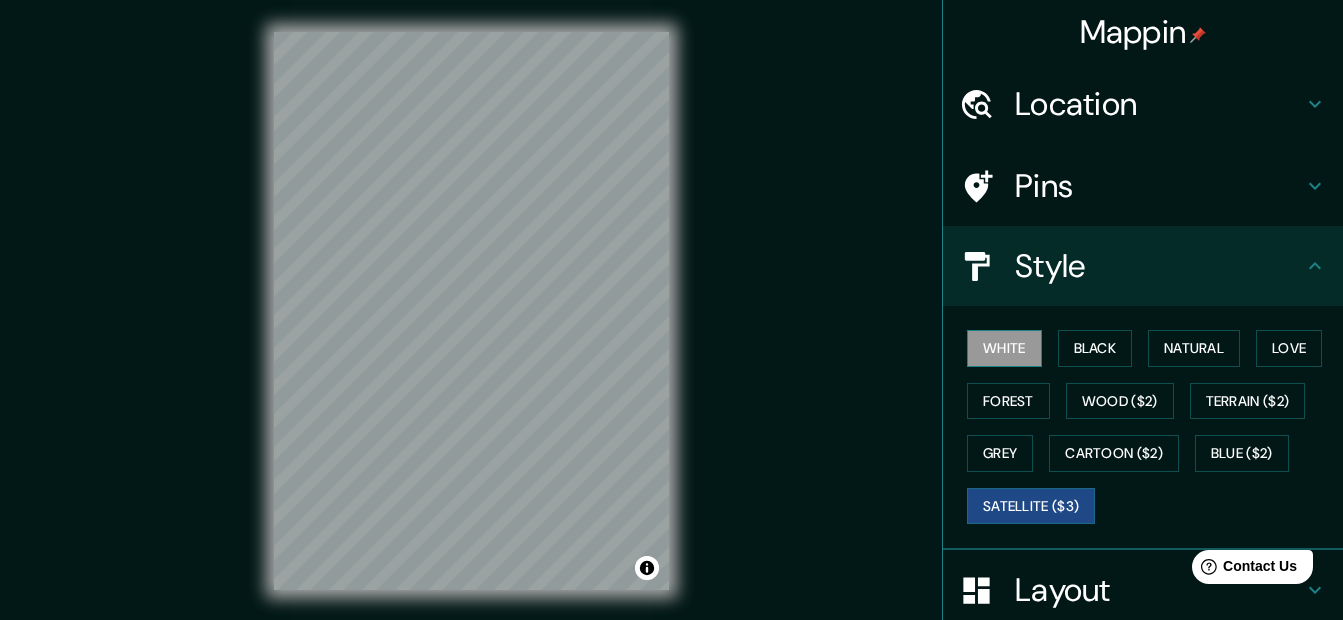 click on "White" at bounding box center (1004, 348) 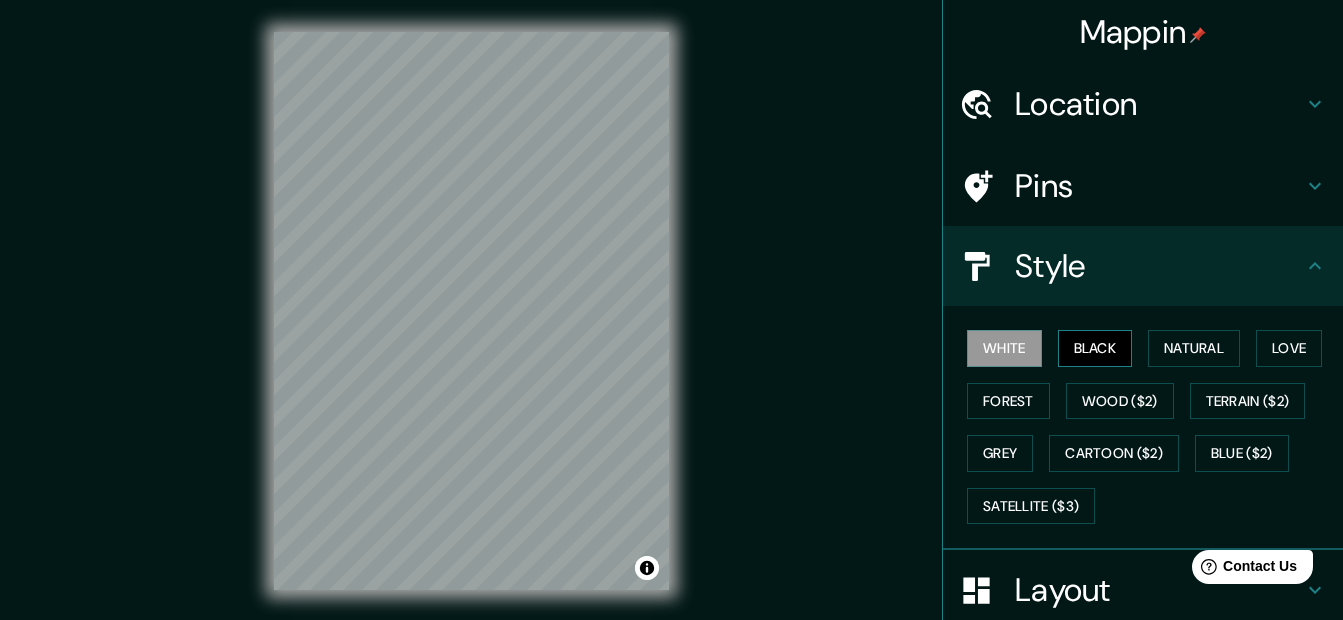 click on "Black" at bounding box center (1095, 348) 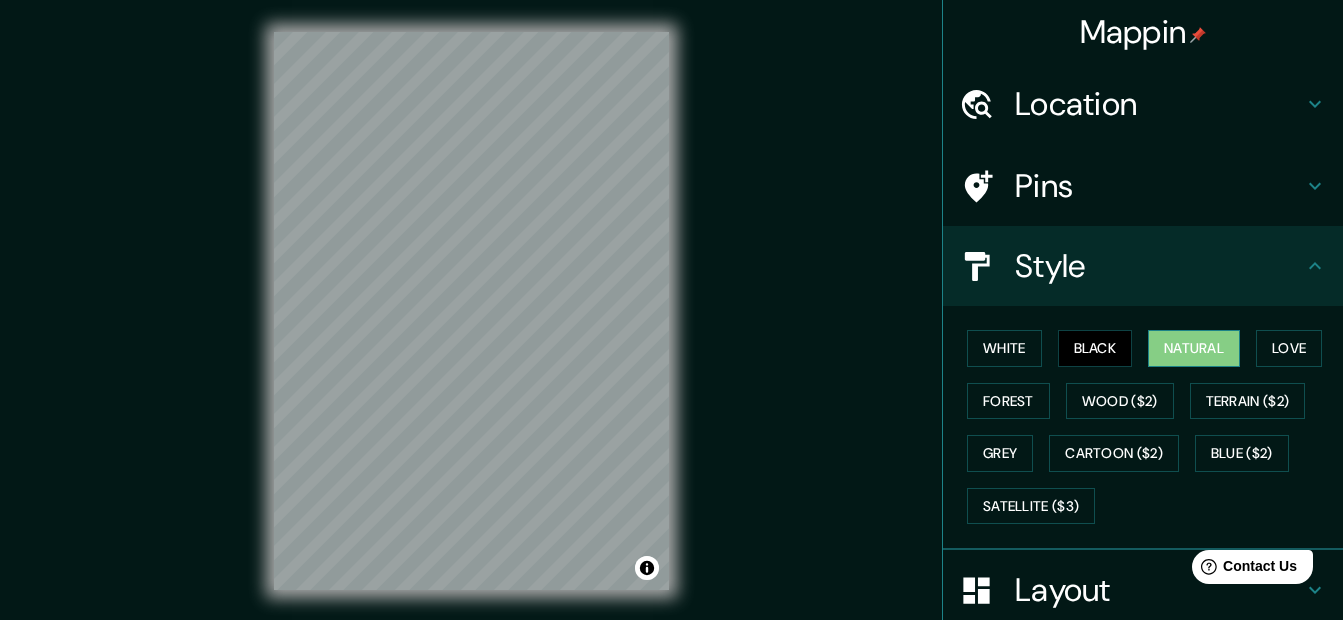 click on "Natural" at bounding box center (1194, 348) 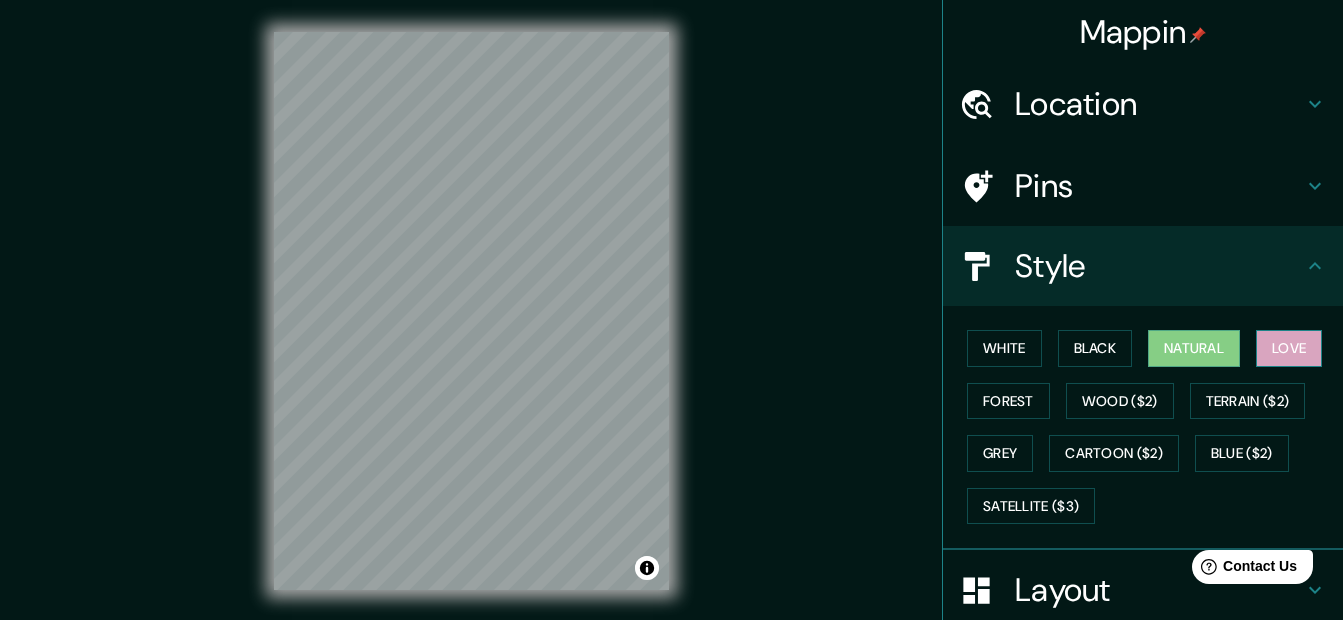 click on "Love" at bounding box center (1289, 348) 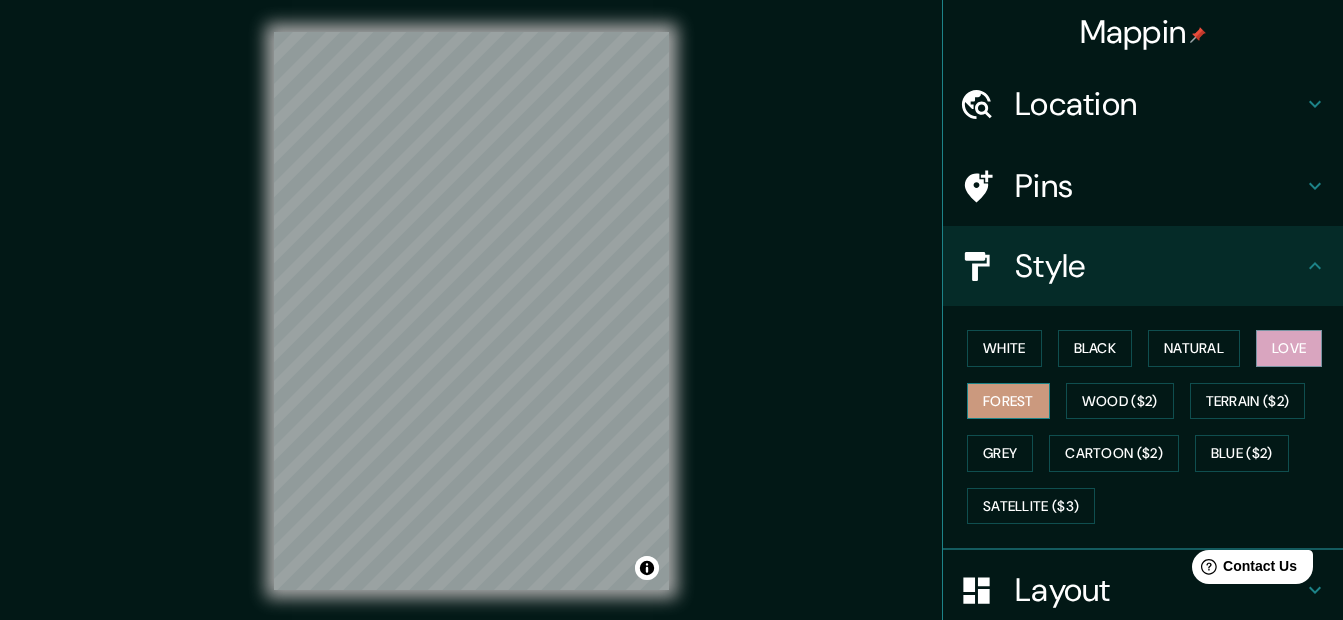 click on "Forest" at bounding box center [1008, 401] 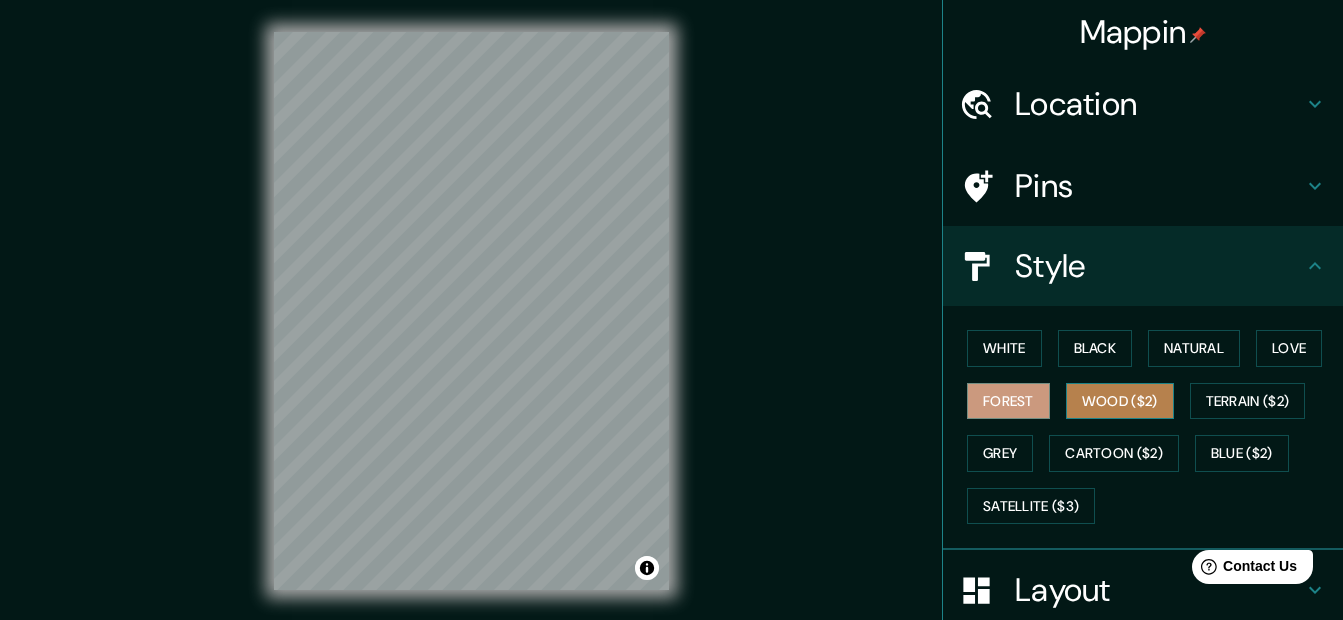 click on "Wood ($2)" at bounding box center (1120, 401) 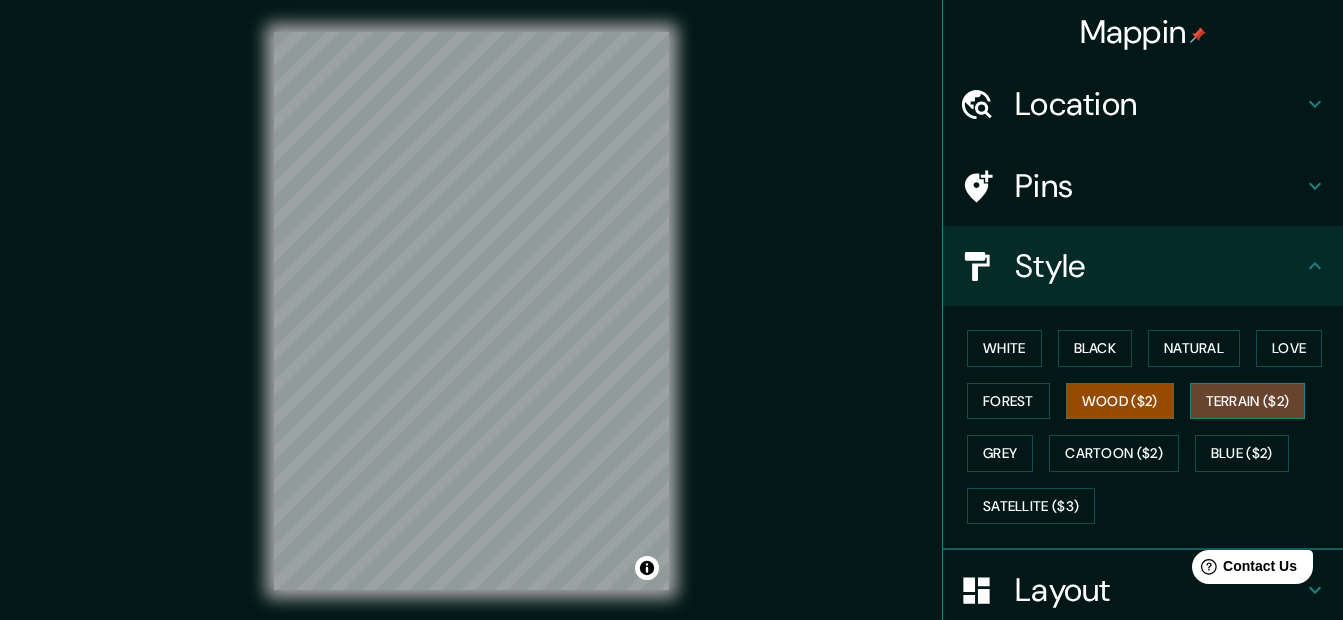 click on "Terrain ($2)" at bounding box center [1248, 401] 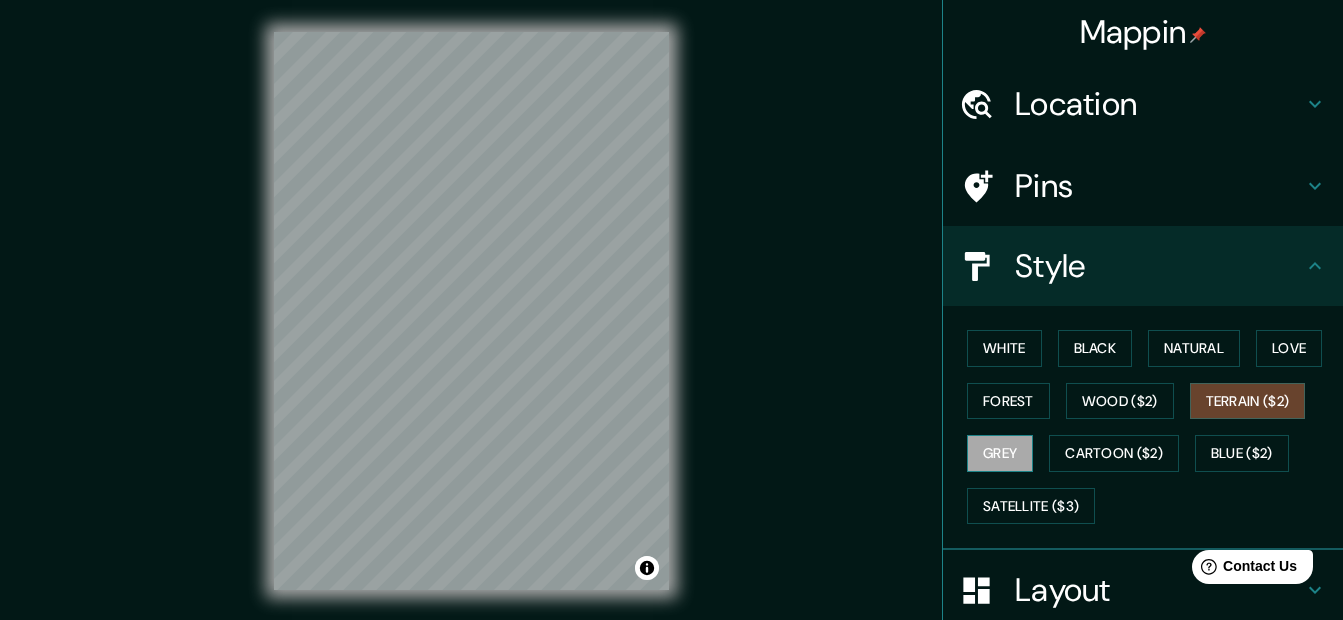 click on "Grey" at bounding box center [1000, 453] 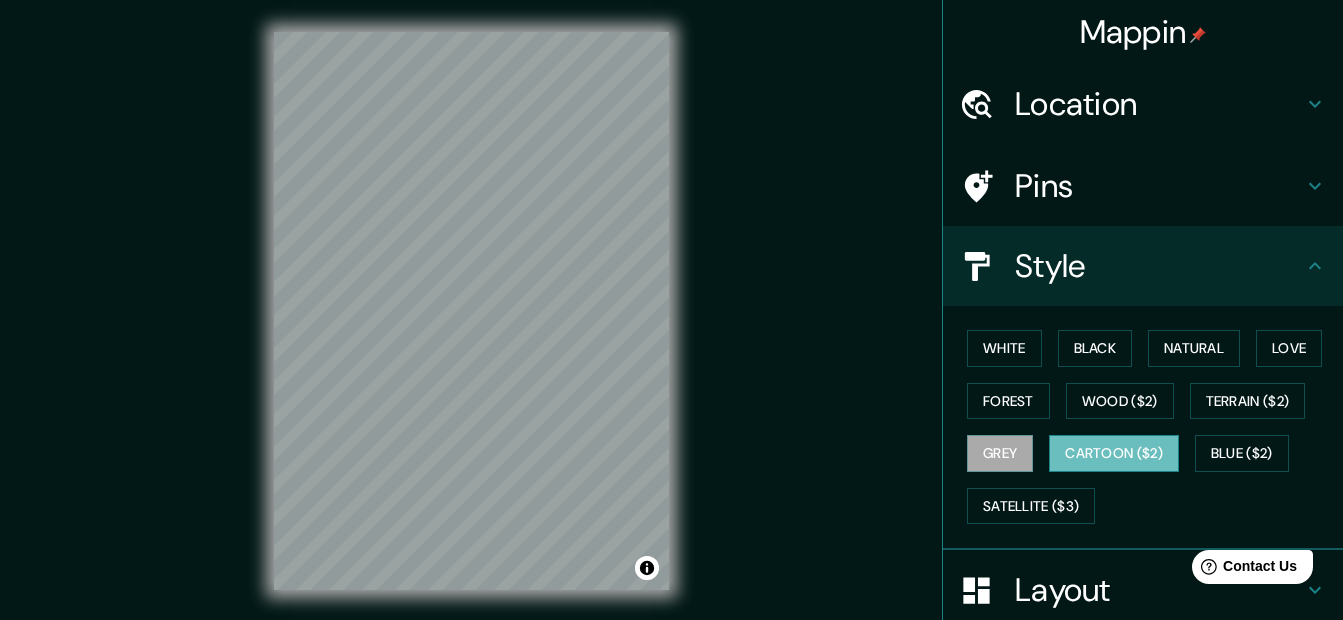 click on "Cartoon ($2)" at bounding box center [1114, 453] 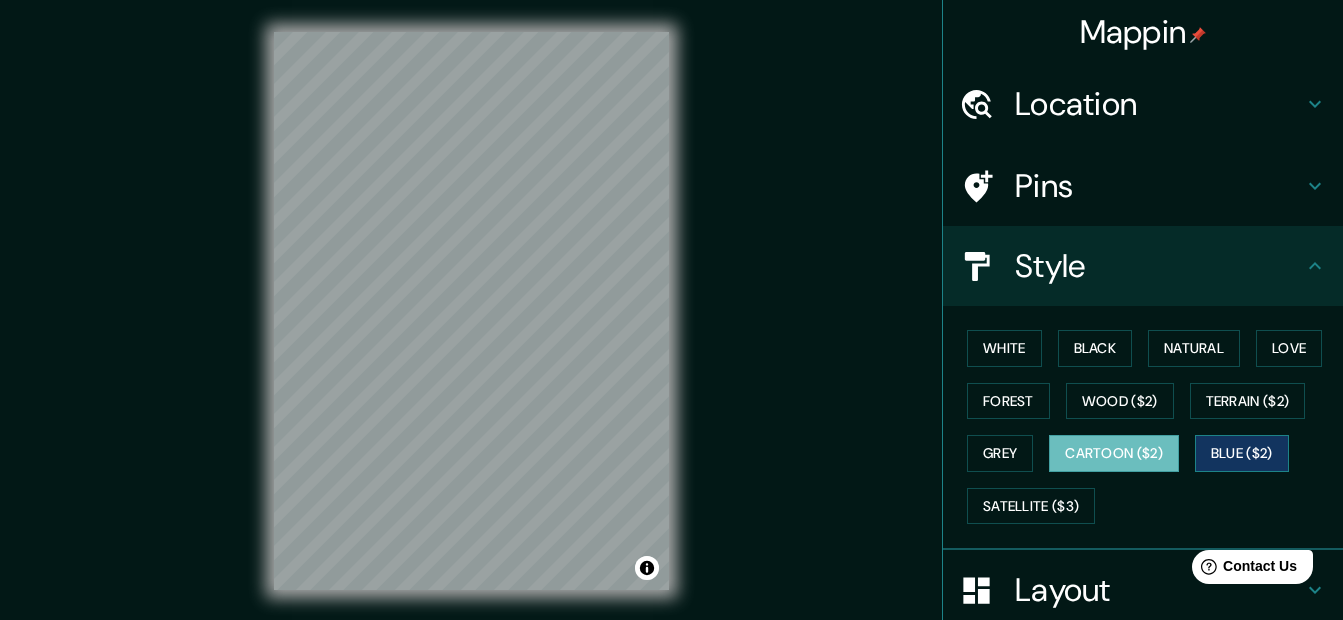 click on "Blue ($2)" at bounding box center (1242, 453) 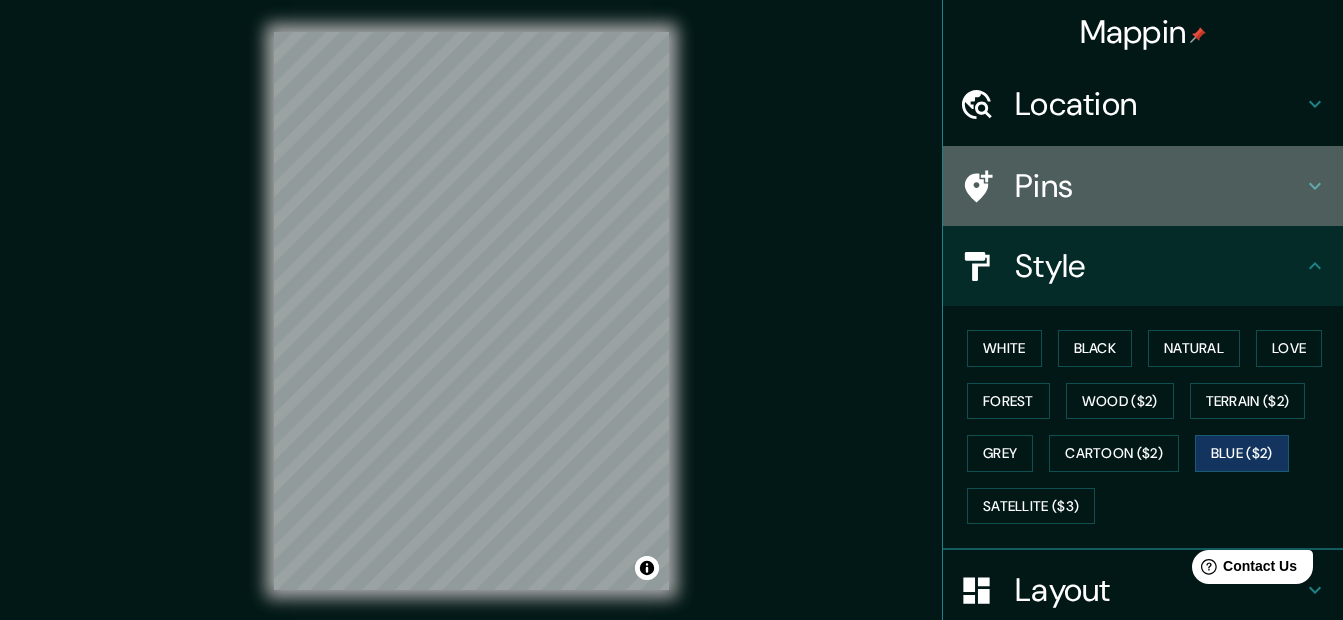 click on "Pins" at bounding box center (1159, 186) 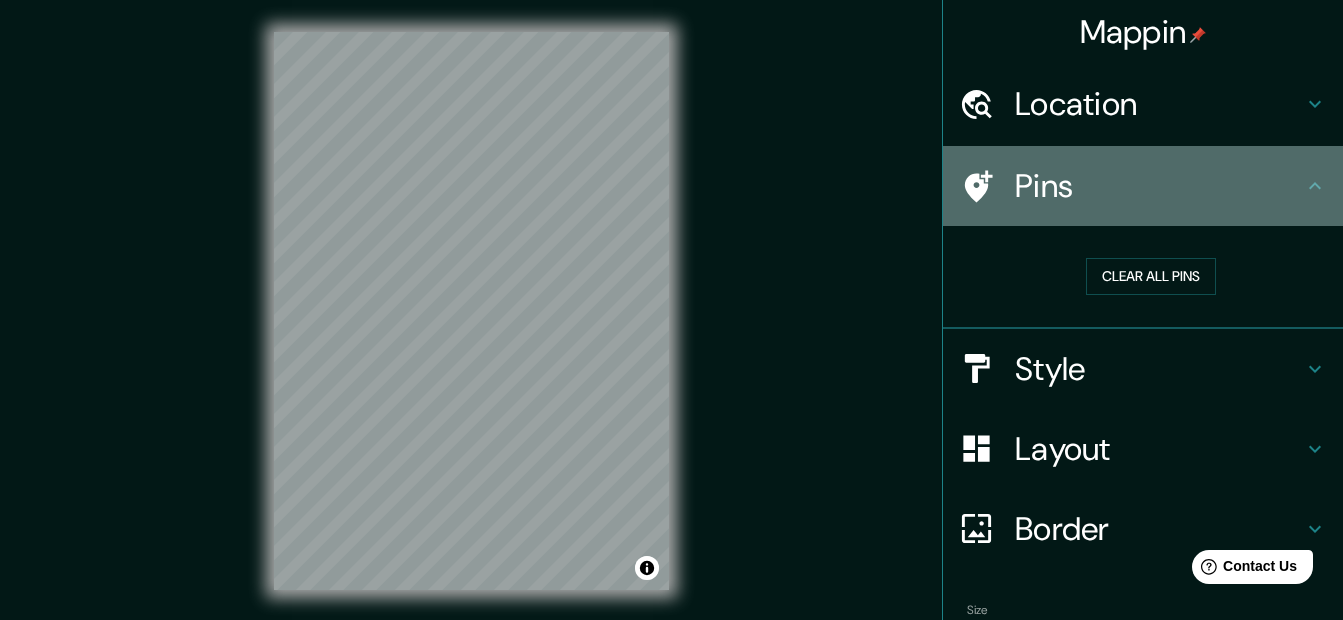 click on "Pins" at bounding box center (1159, 186) 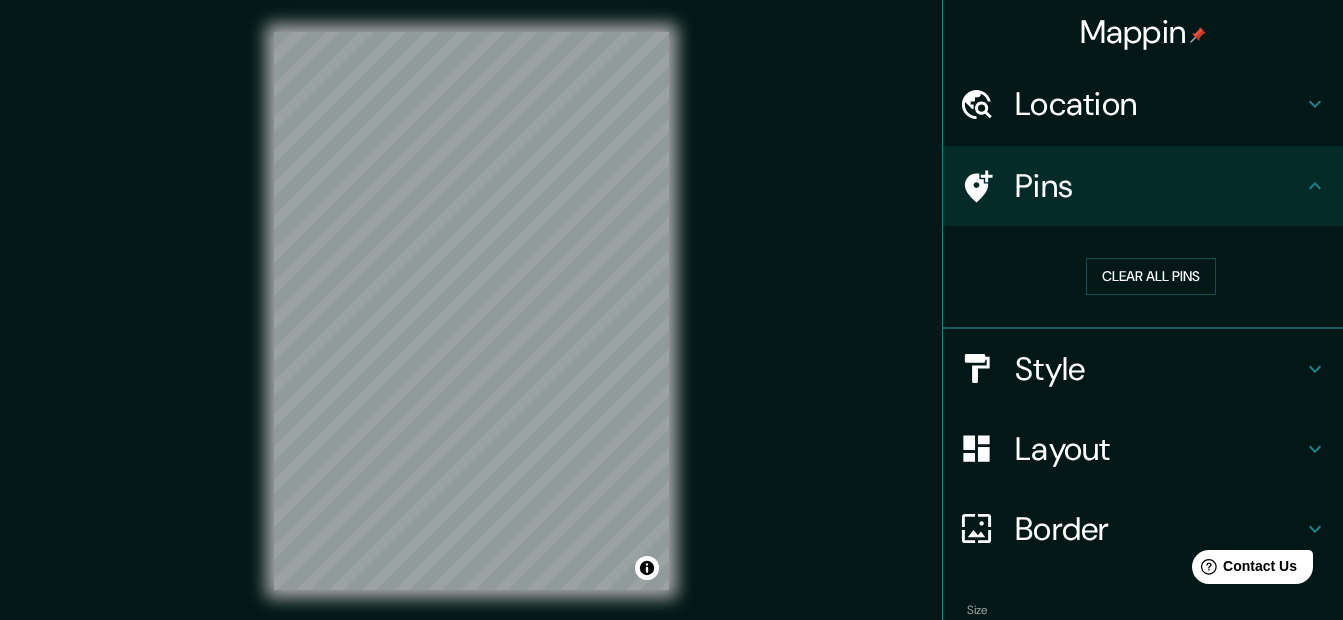 click on "Style" at bounding box center [1143, 369] 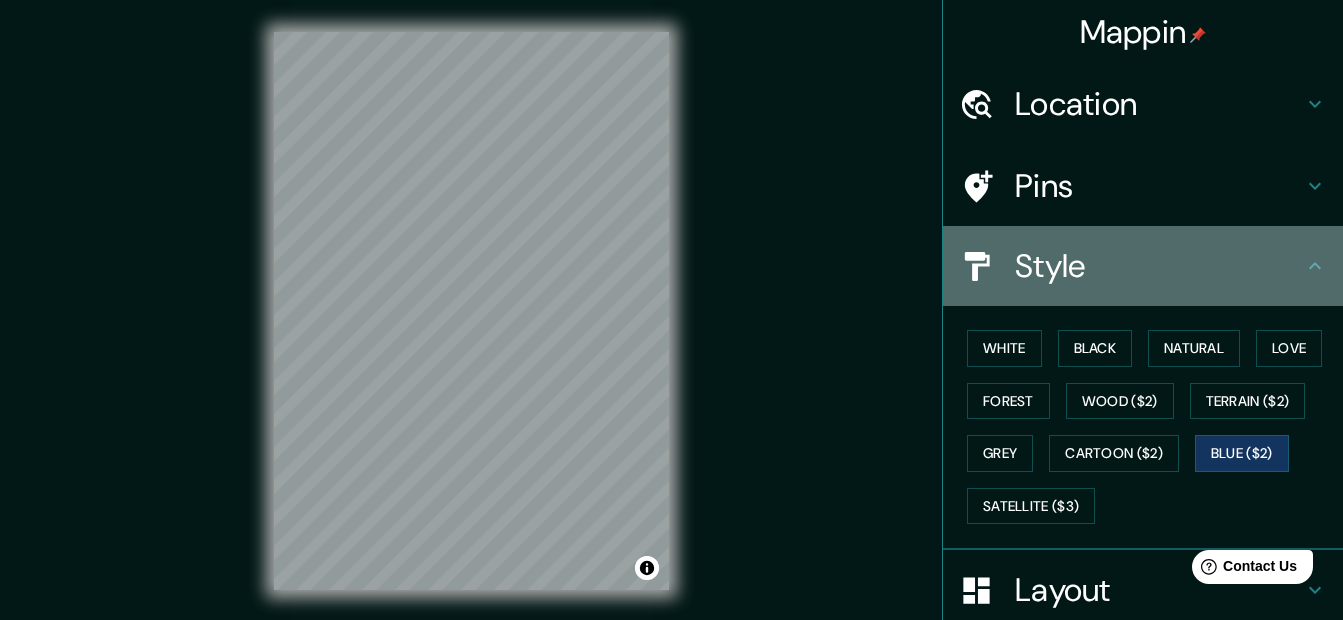 click on "Style" at bounding box center [1159, 266] 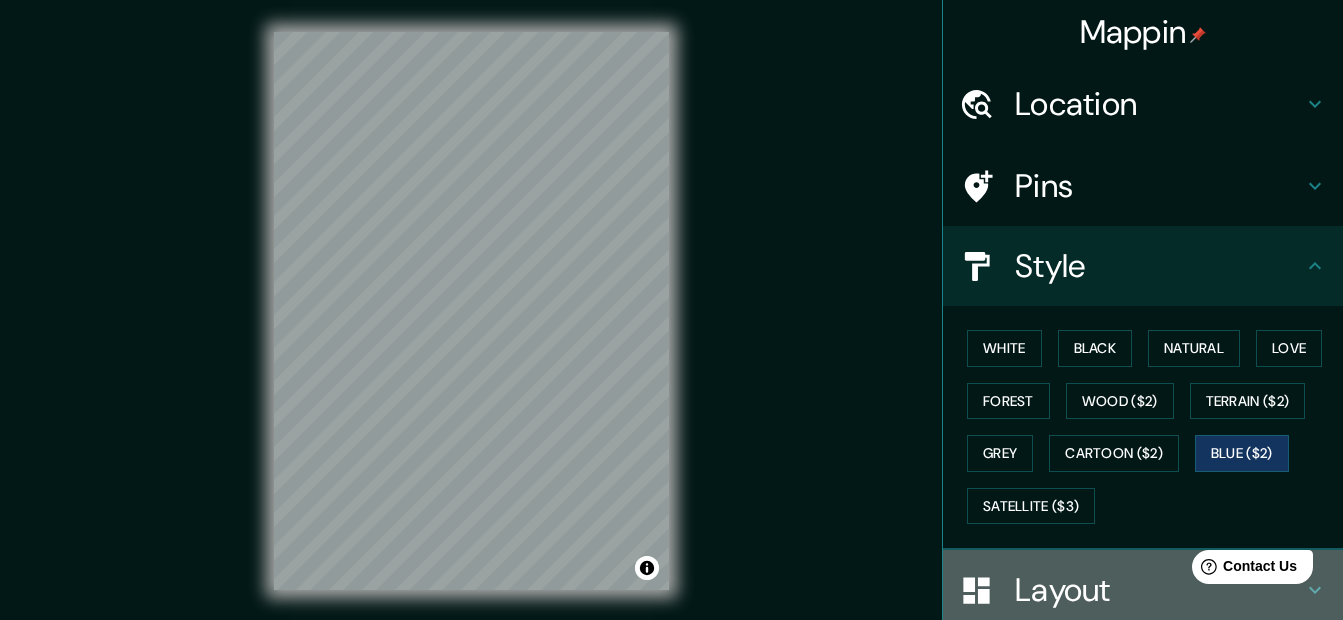 click on "Layout" at bounding box center [1143, 590] 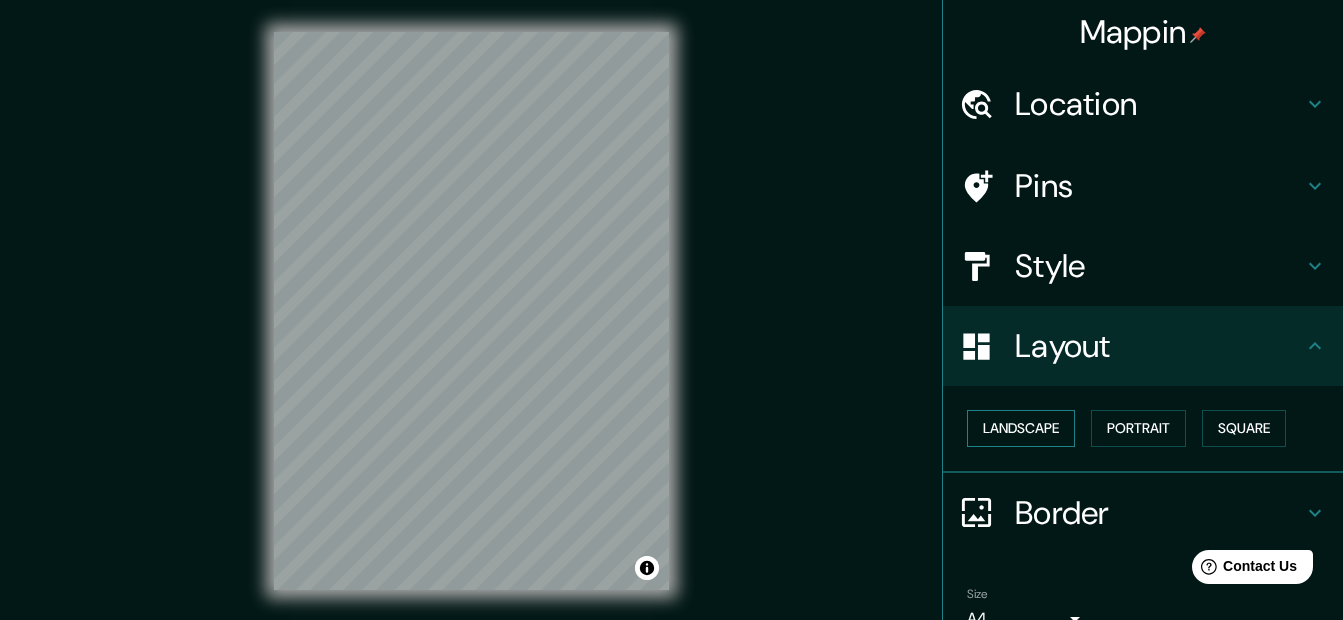 click on "Landscape" at bounding box center [1021, 428] 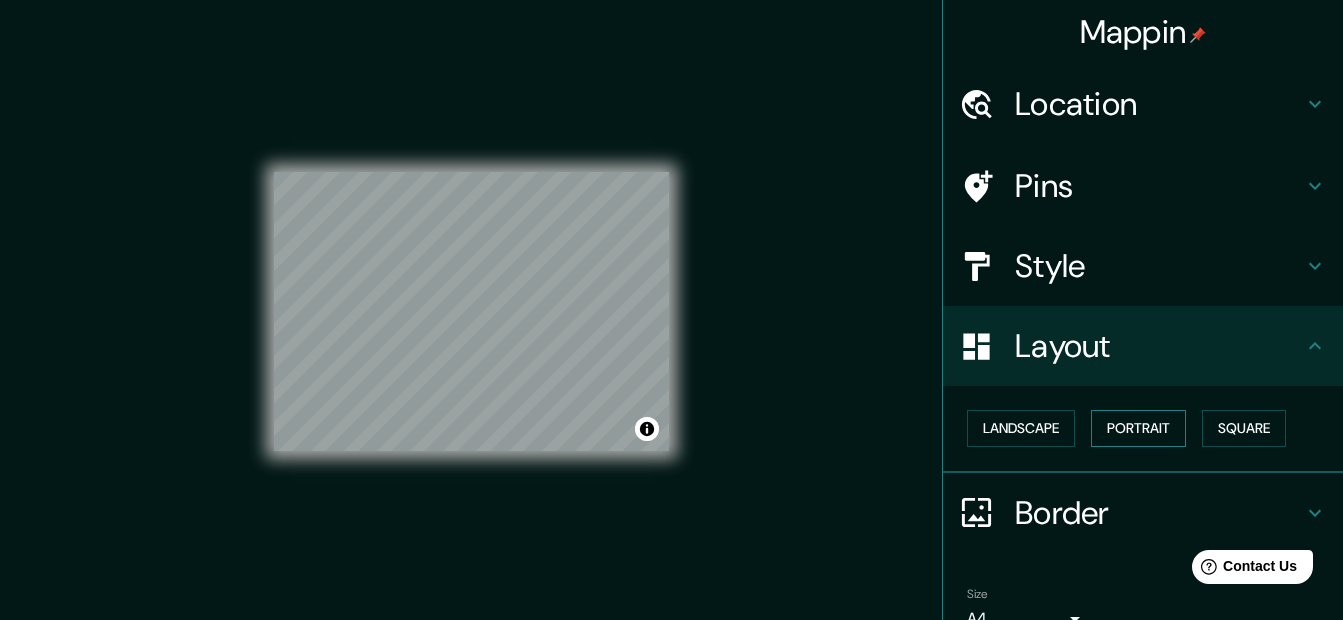 click on "Portrait" at bounding box center (1138, 428) 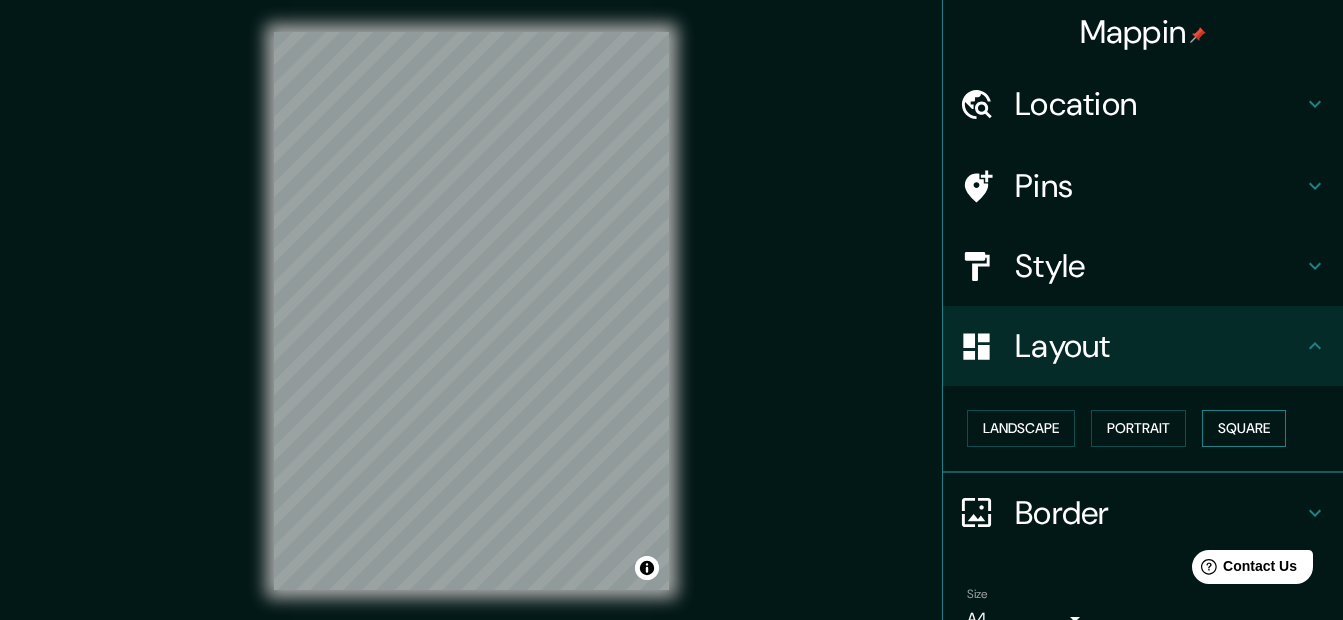 click on "Square" at bounding box center [1244, 428] 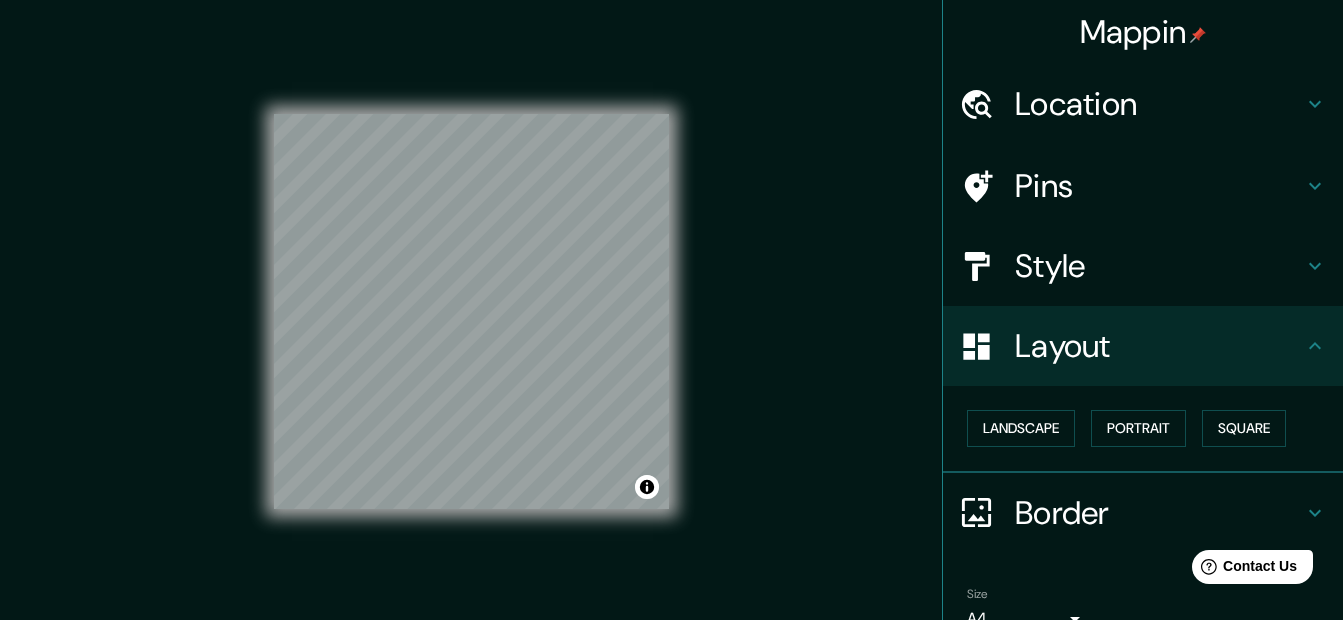 click on "Mappin Location [GEOGRAPHIC_DATA], [GEOGRAPHIC_DATA], [GEOGRAPHIC_DATA], [GEOGRAPHIC_DATA] Pins Style Layout Landscape Portrait Square Border Choose a border.  Hint : you can make layers of the frame opaque to create some cool effects. None Simple Transparent Fancy Size A4 single Create your map © Mapbox   © OpenStreetMap   Improve this map Any problems, suggestions, or concerns please email    [EMAIL_ADDRESS][DOMAIN_NAME] . . ." at bounding box center [671, 327] 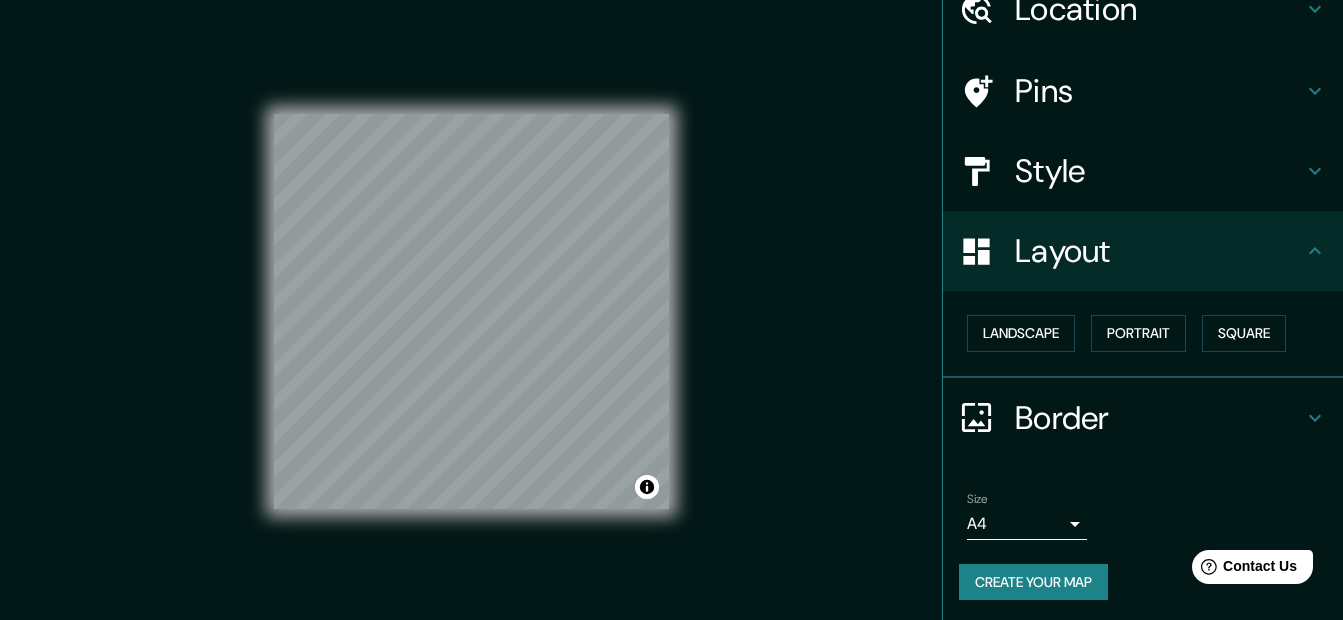 scroll, scrollTop: 99, scrollLeft: 0, axis: vertical 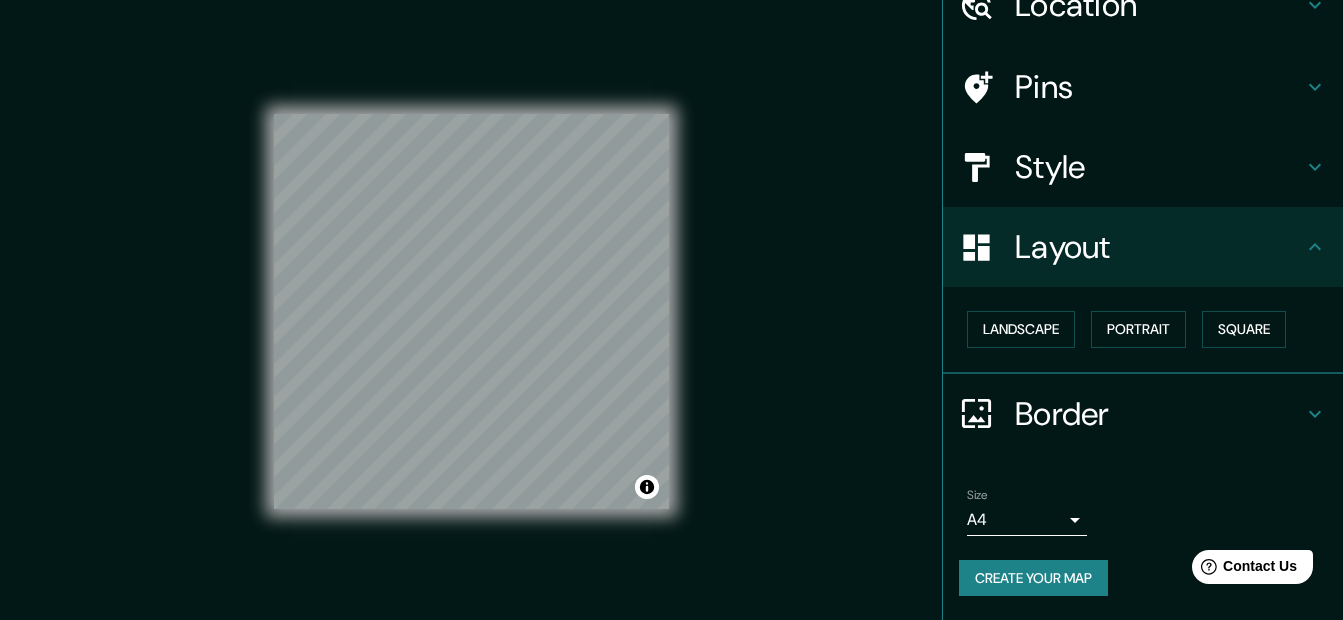 click on "Pins" at bounding box center (1159, 87) 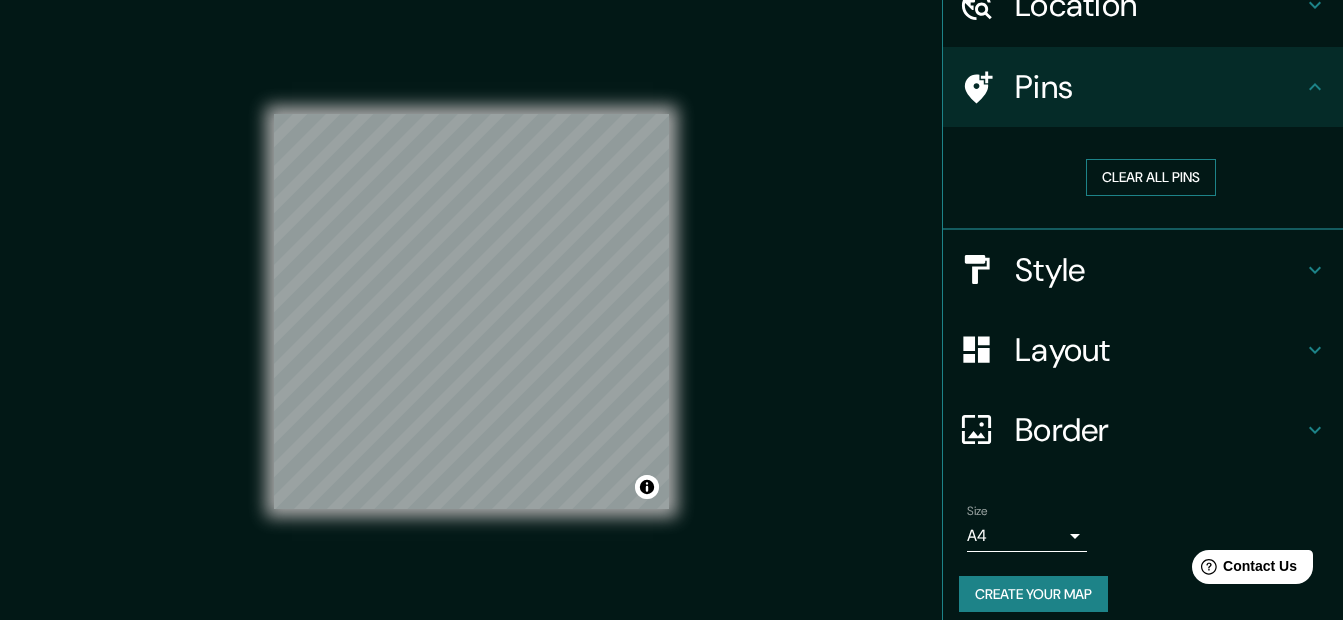 click on "Clear all pins" at bounding box center [1151, 177] 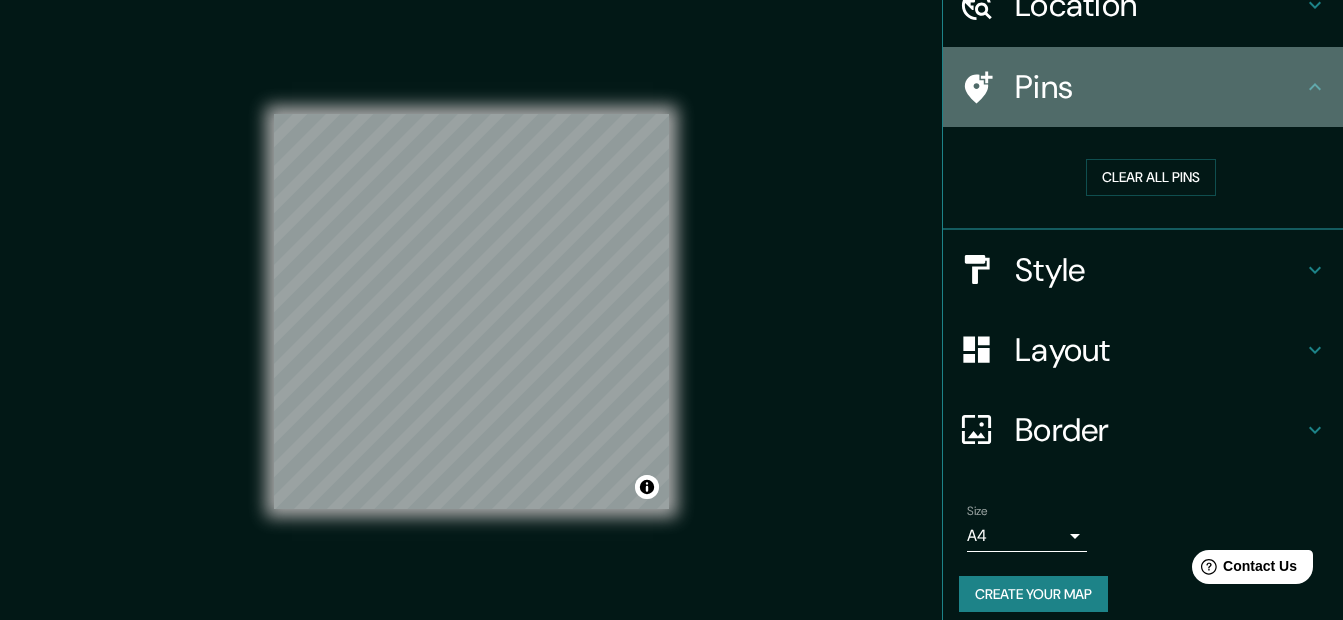 click on "Pins" at bounding box center (1159, 87) 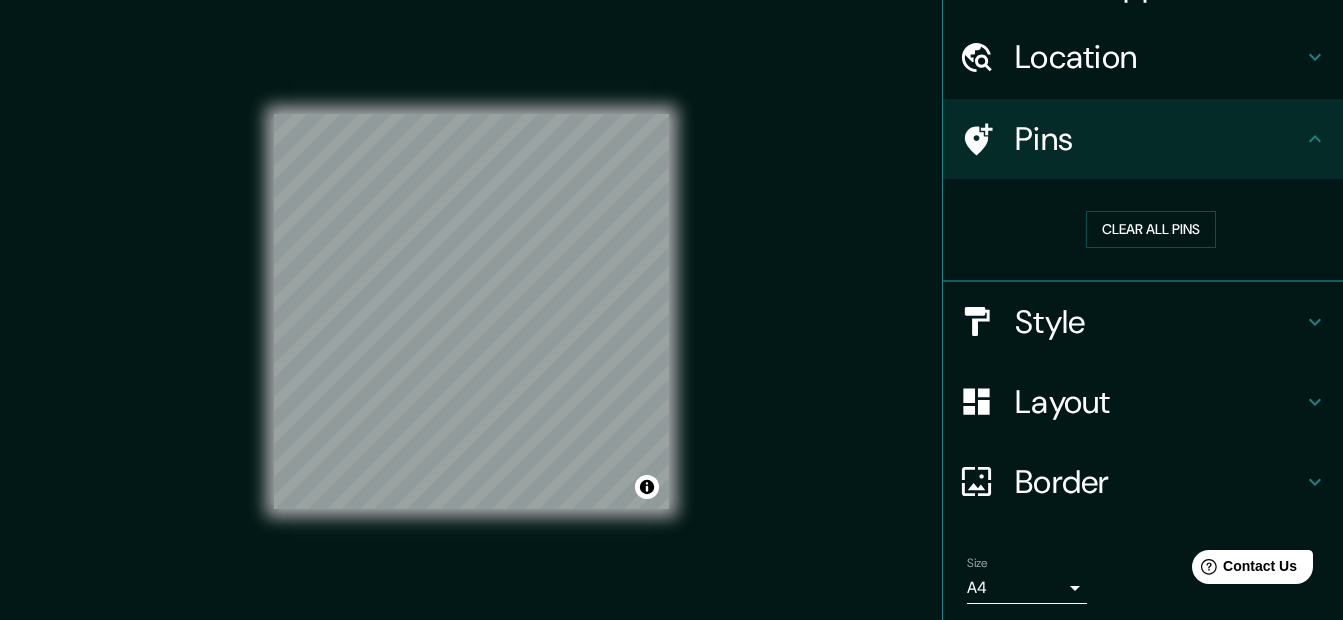 scroll, scrollTop: 0, scrollLeft: 0, axis: both 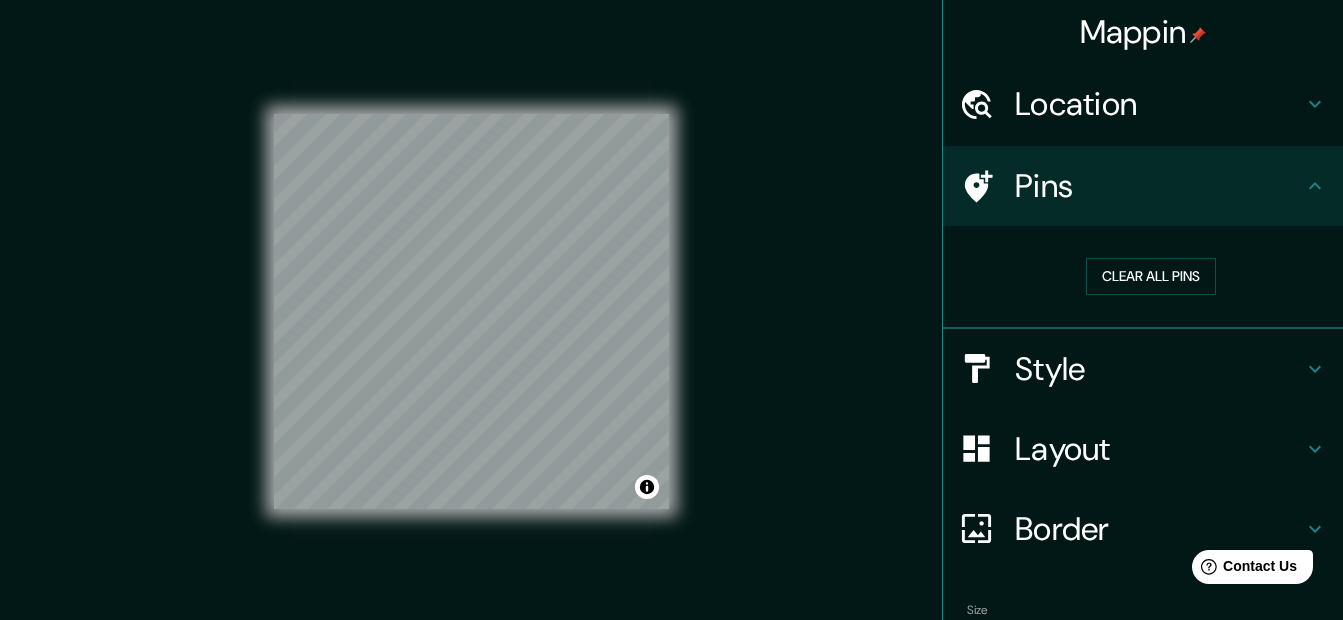 click on "Location" at bounding box center [1159, 104] 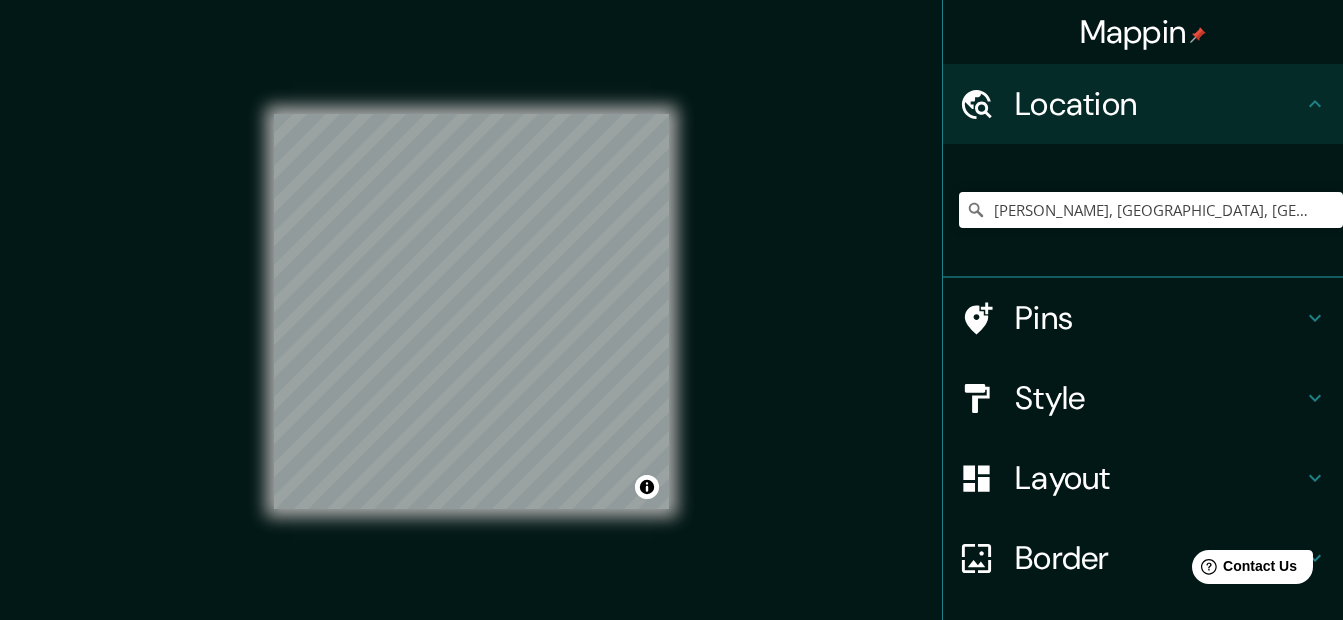 click on "Location" at bounding box center [1159, 104] 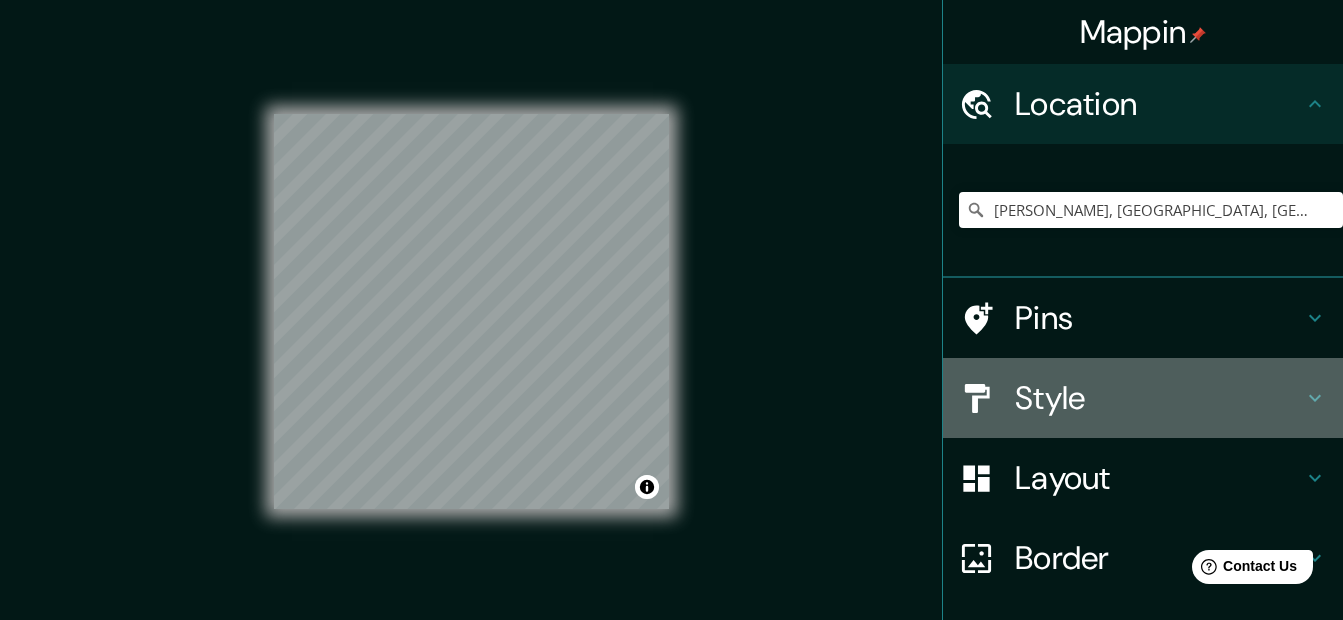click on "Style" at bounding box center (1143, 398) 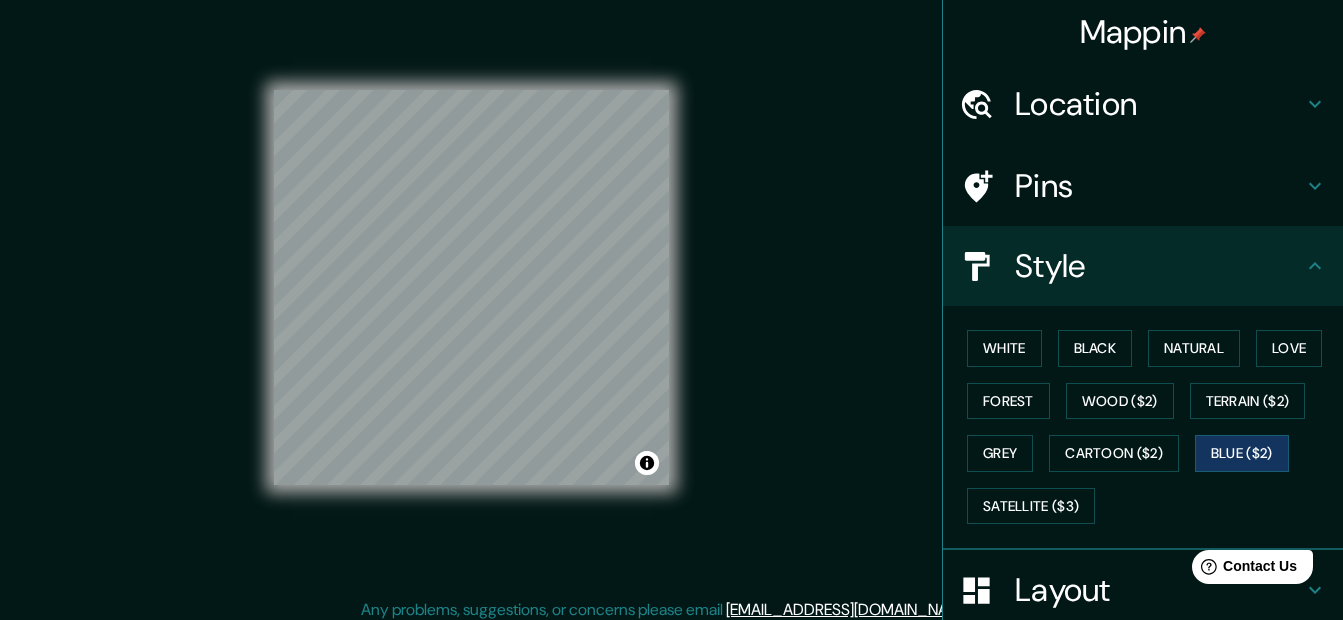 scroll, scrollTop: 34, scrollLeft: 0, axis: vertical 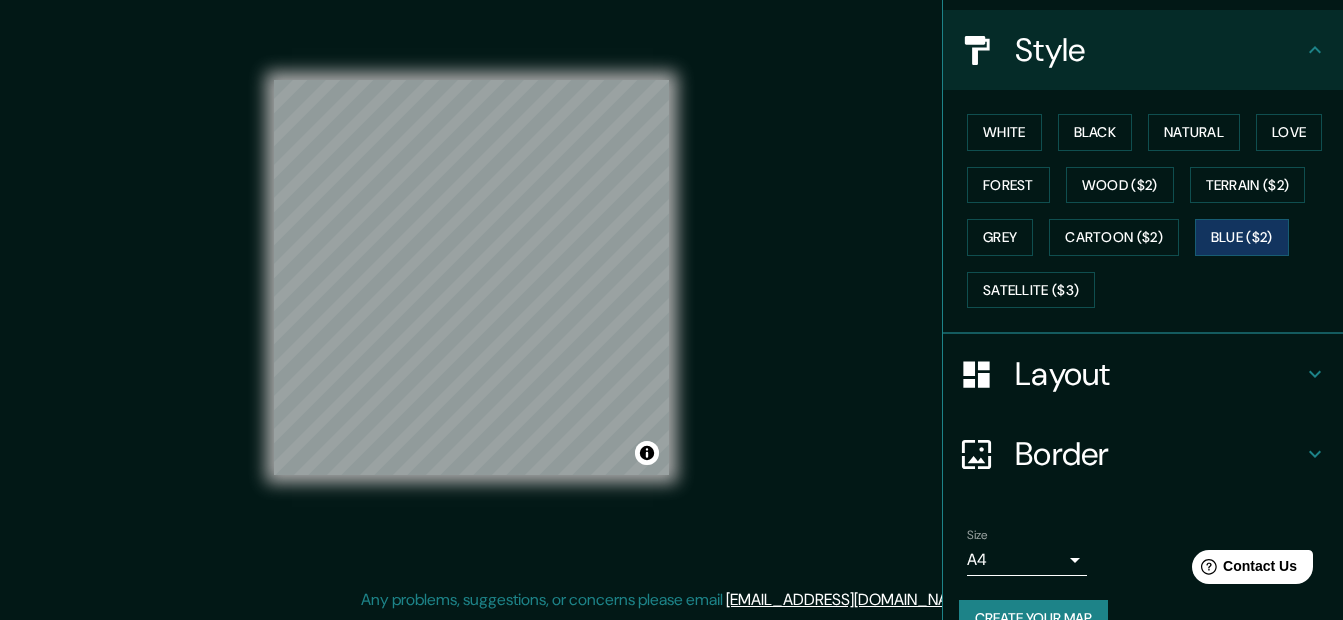 click on "Layout" at bounding box center [1159, 374] 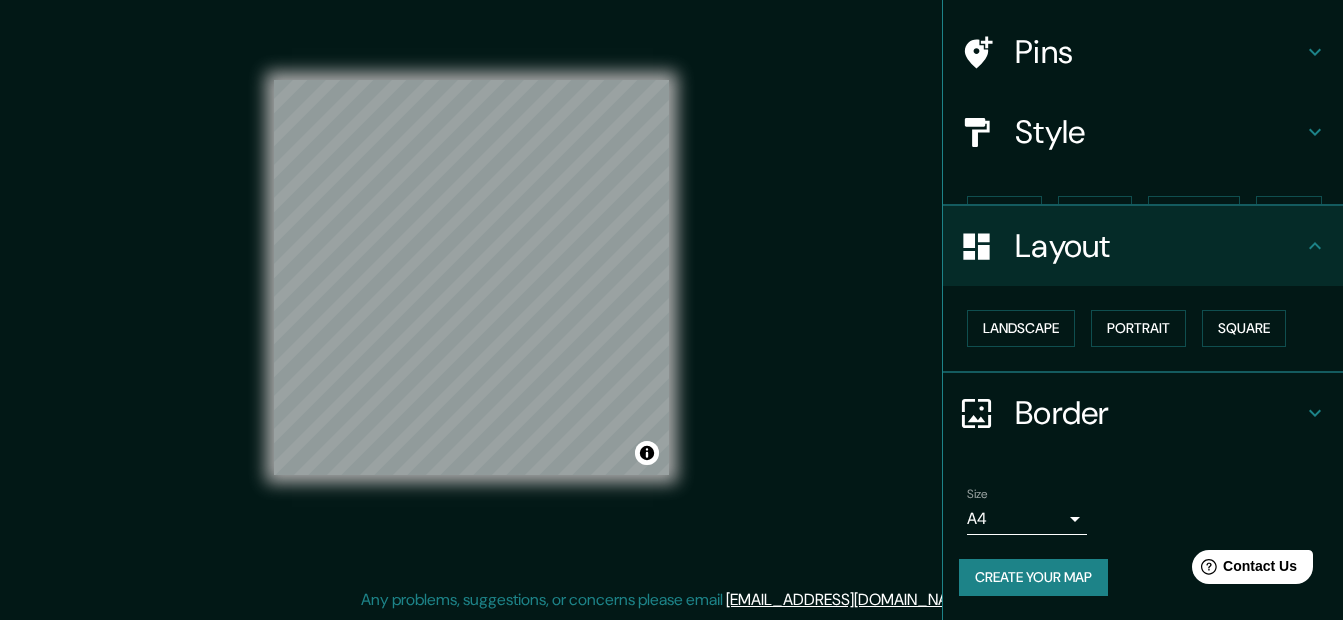 scroll, scrollTop: 99, scrollLeft: 0, axis: vertical 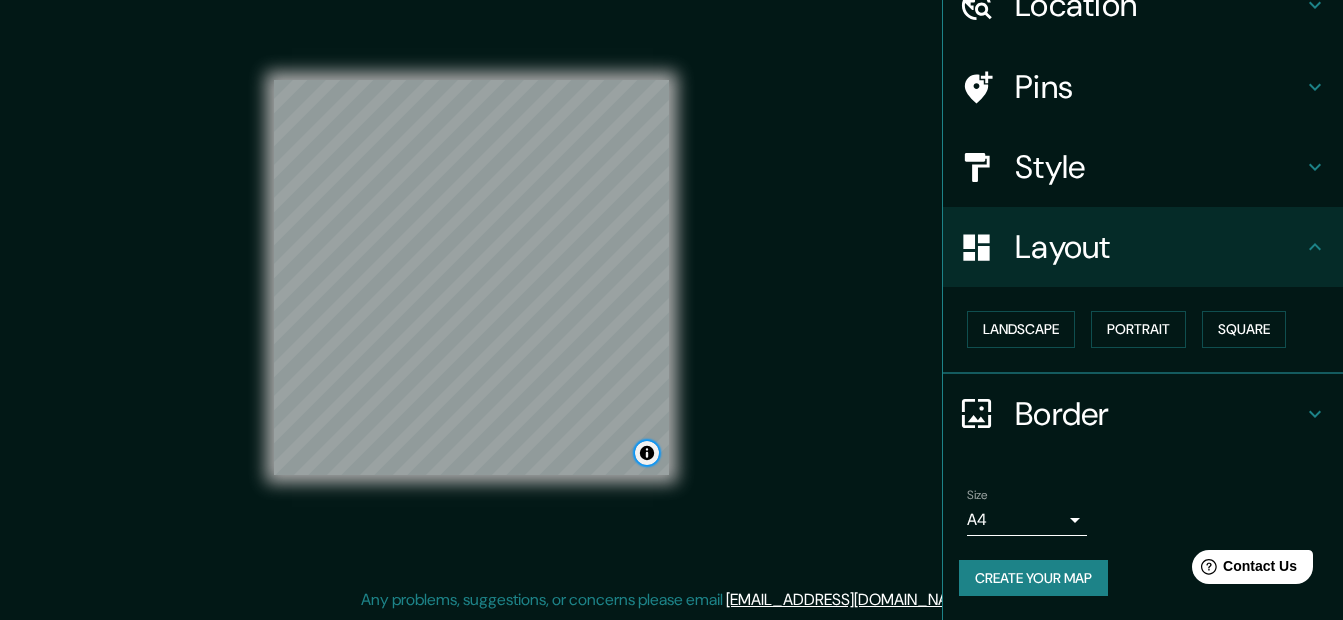 click at bounding box center [647, 453] 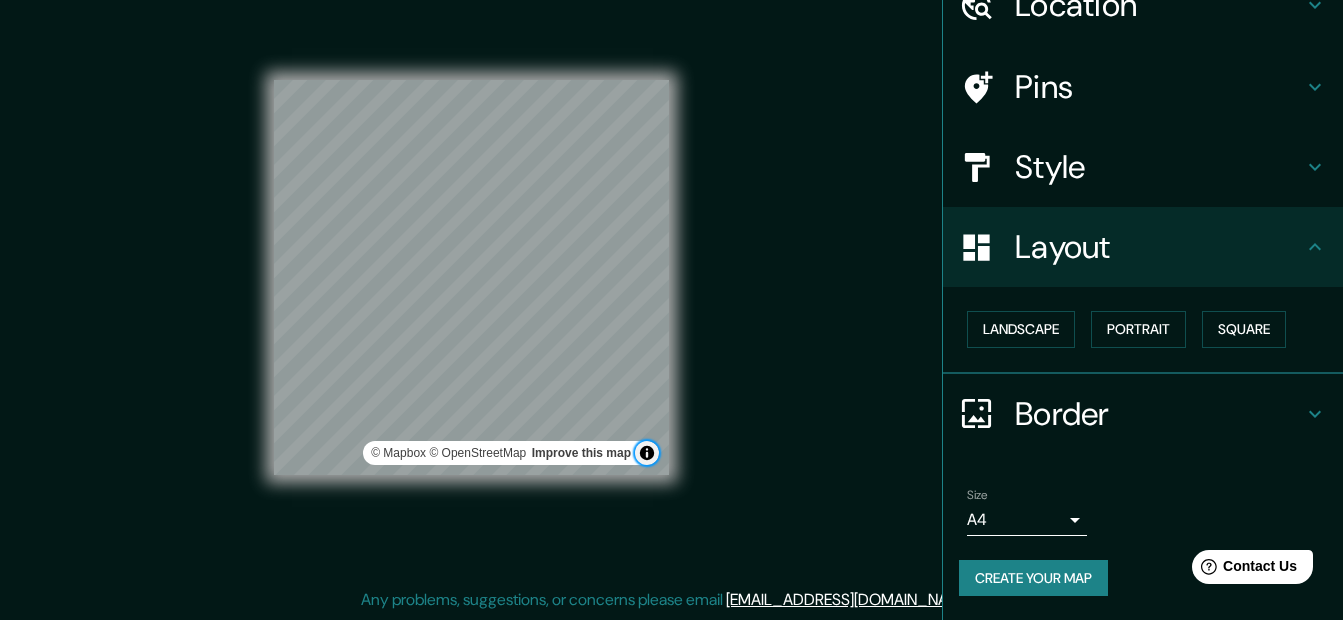 click at bounding box center [647, 453] 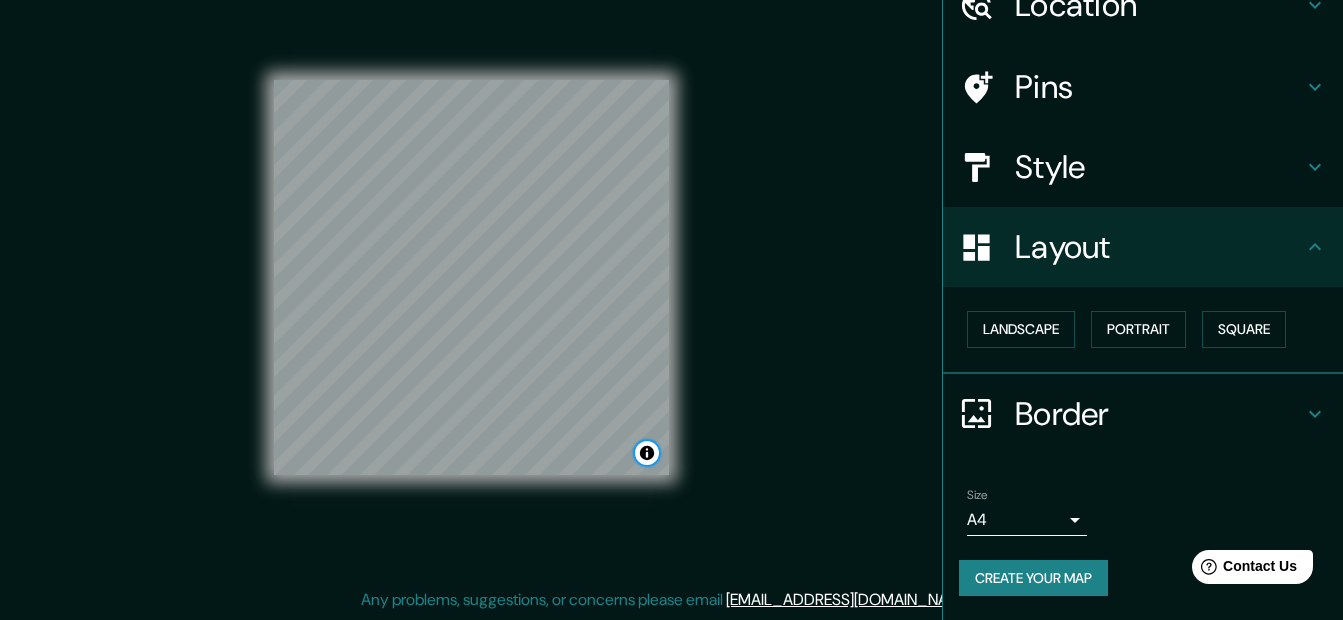 type 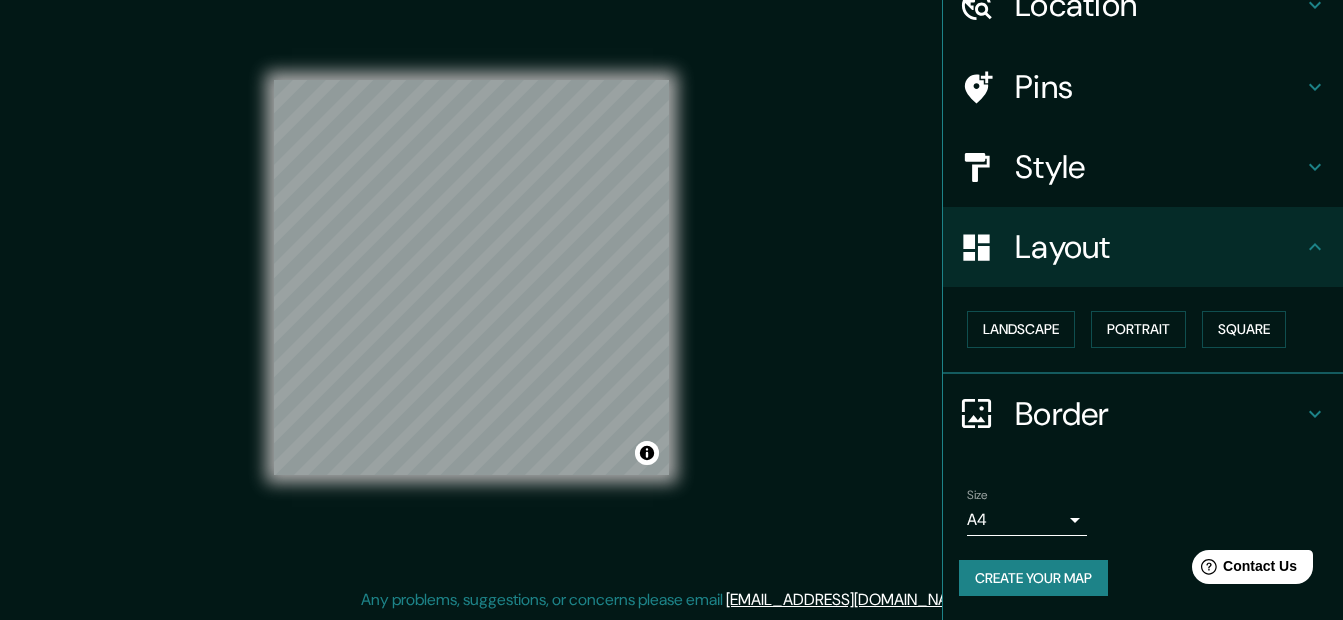 click on "Style" at bounding box center (1159, 167) 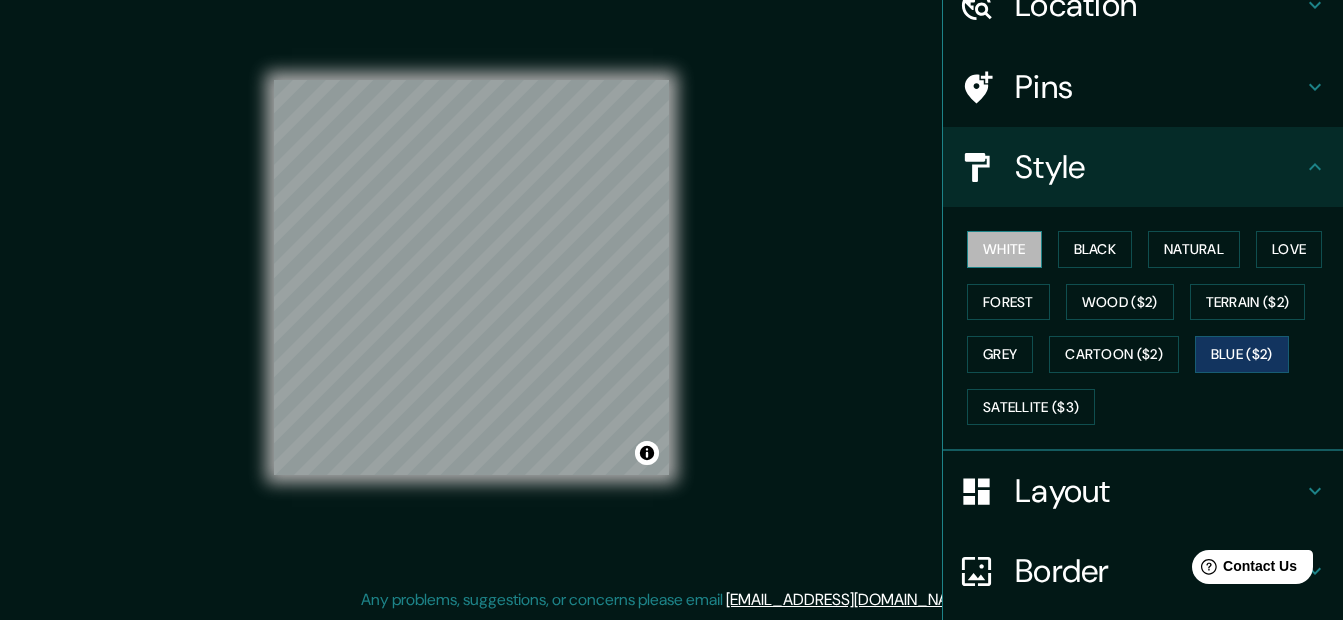 click on "White" at bounding box center [1004, 249] 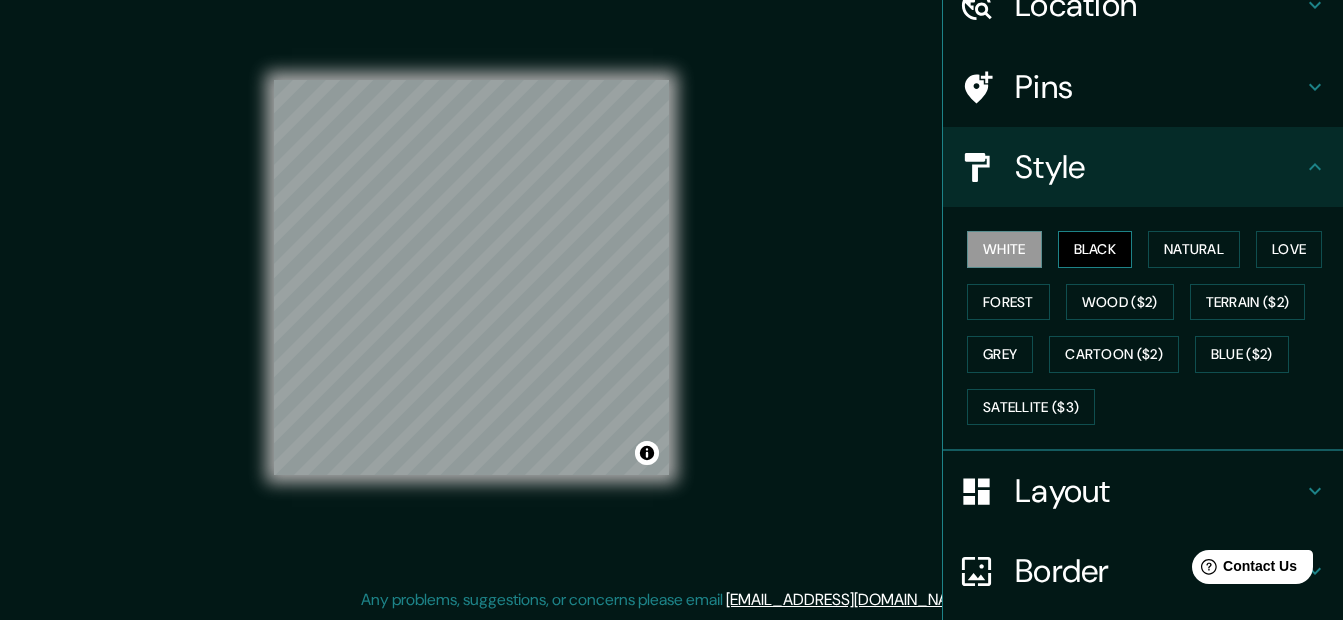 click on "Black" at bounding box center [1095, 249] 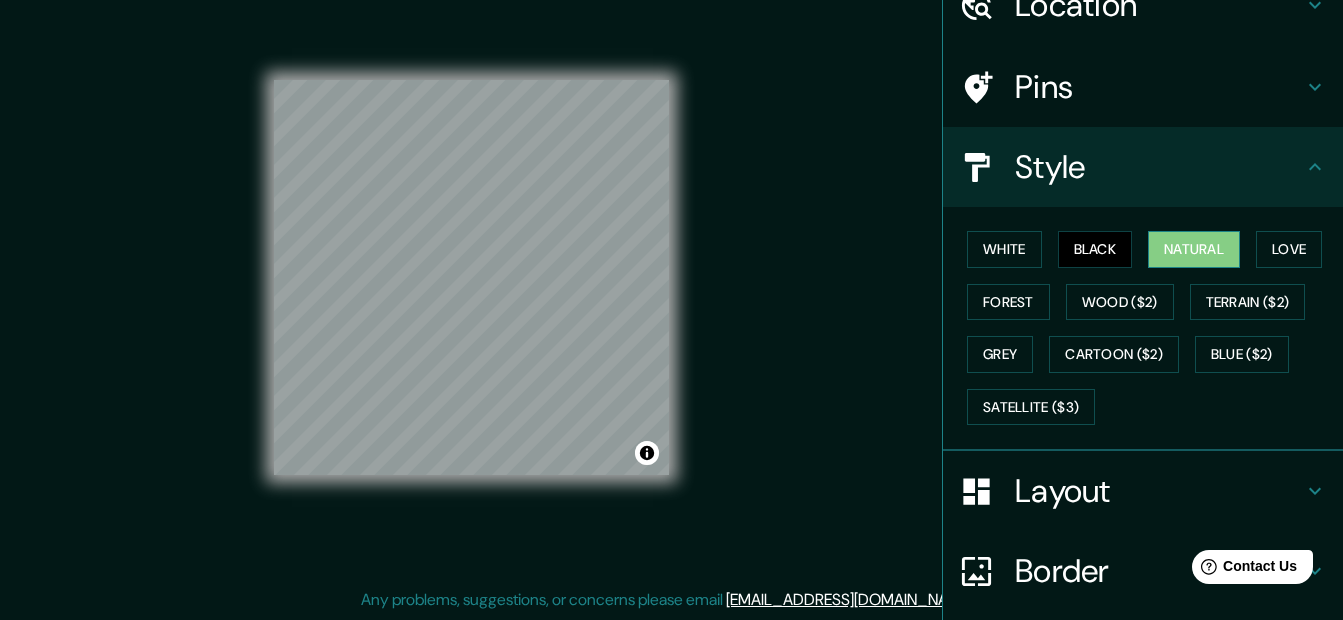 click on "Natural" at bounding box center [1194, 249] 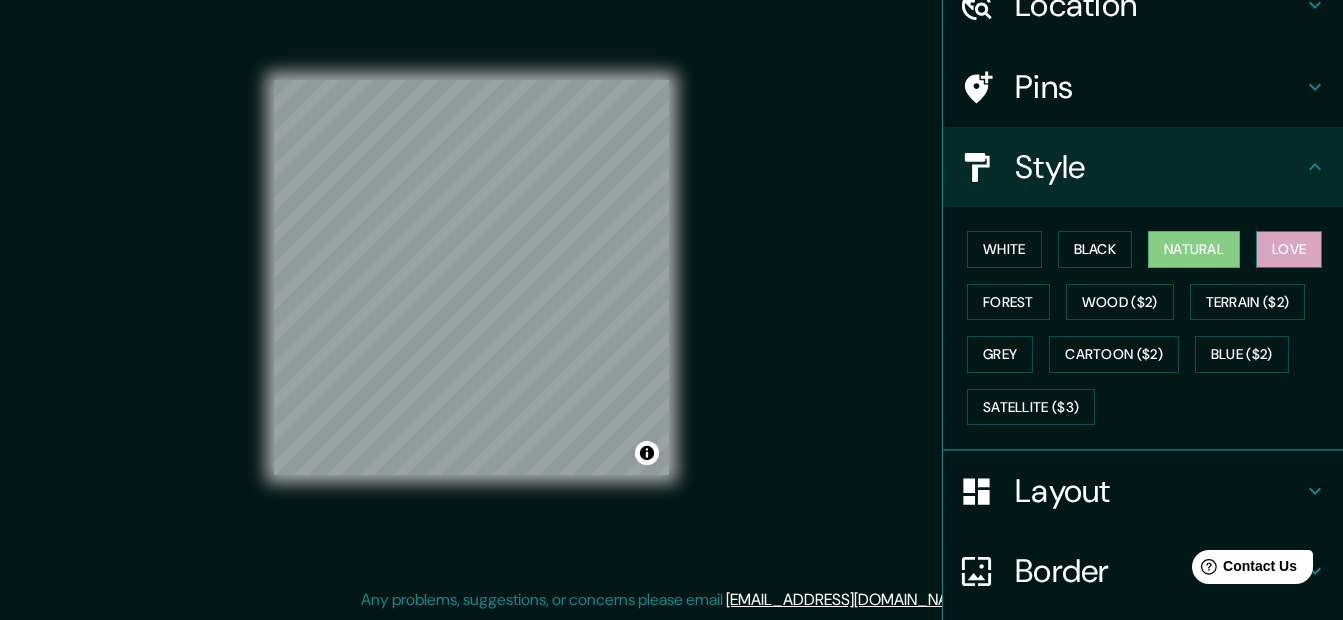 click on "Love" at bounding box center (1289, 249) 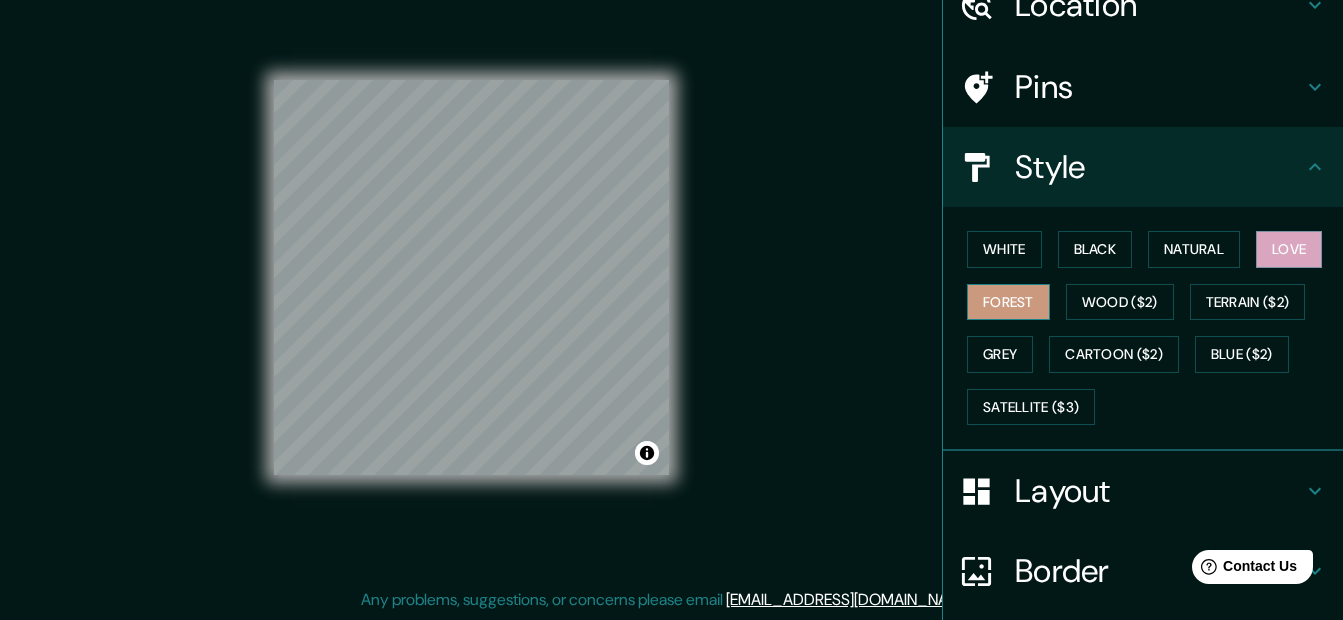 click on "Forest" at bounding box center [1008, 302] 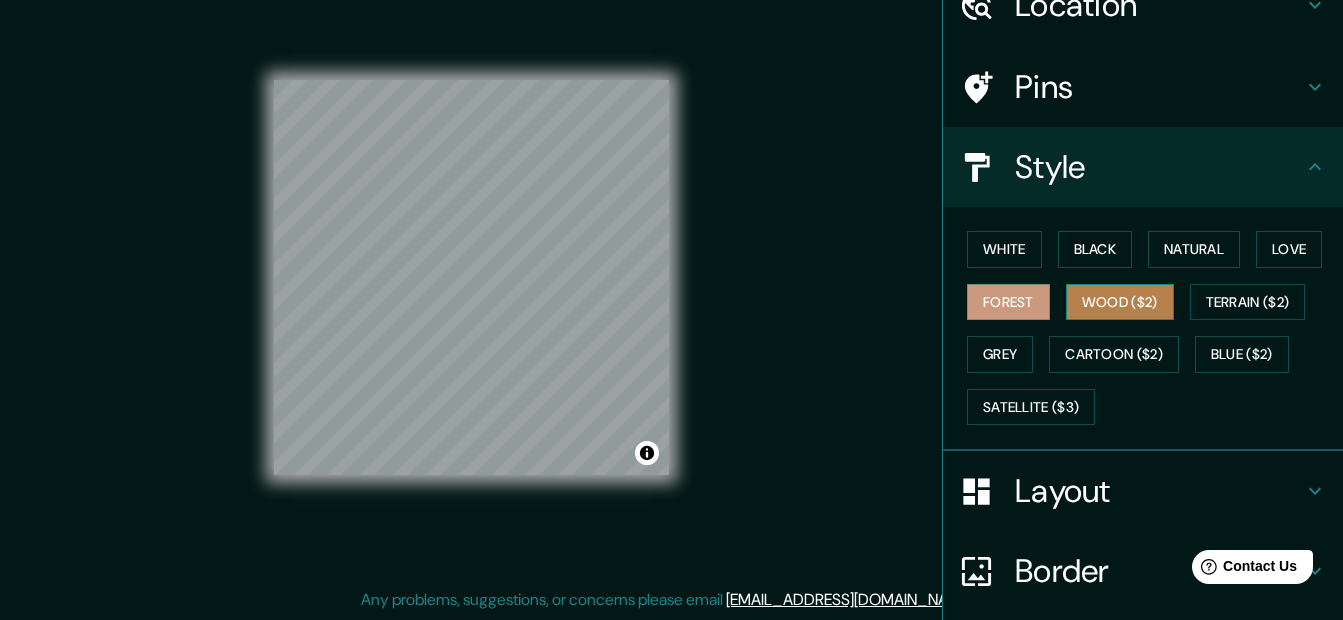 click on "Wood ($2)" at bounding box center [1120, 302] 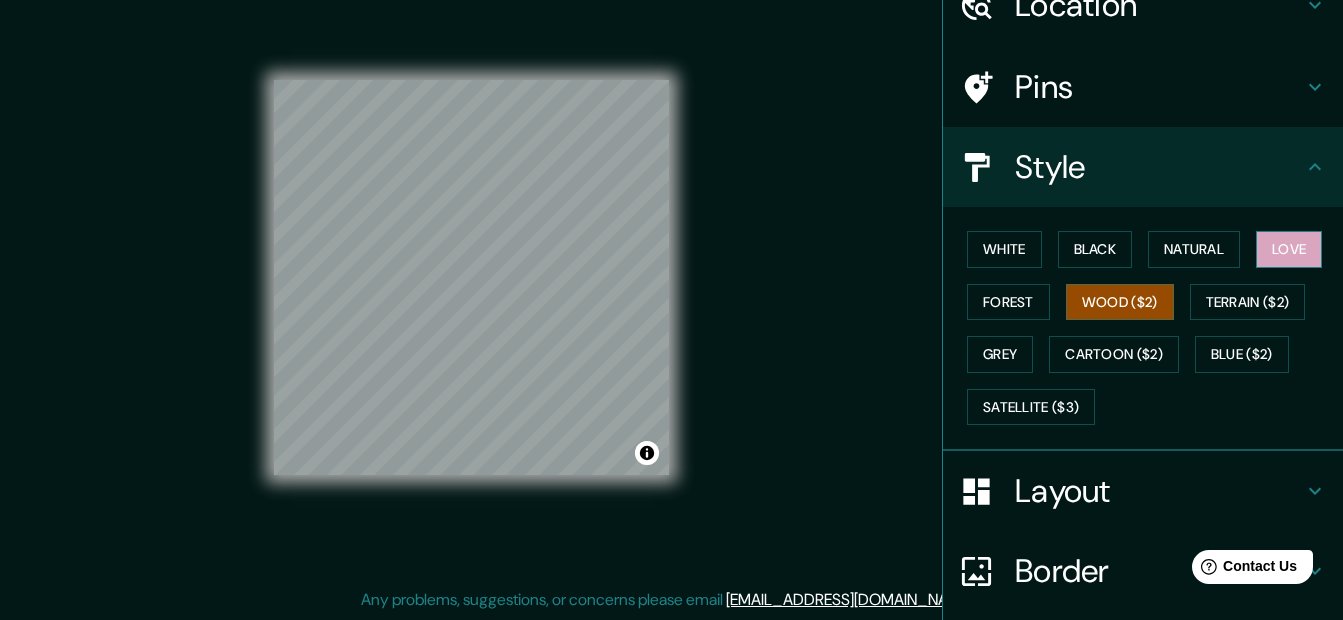 click on "Love" at bounding box center [1289, 249] 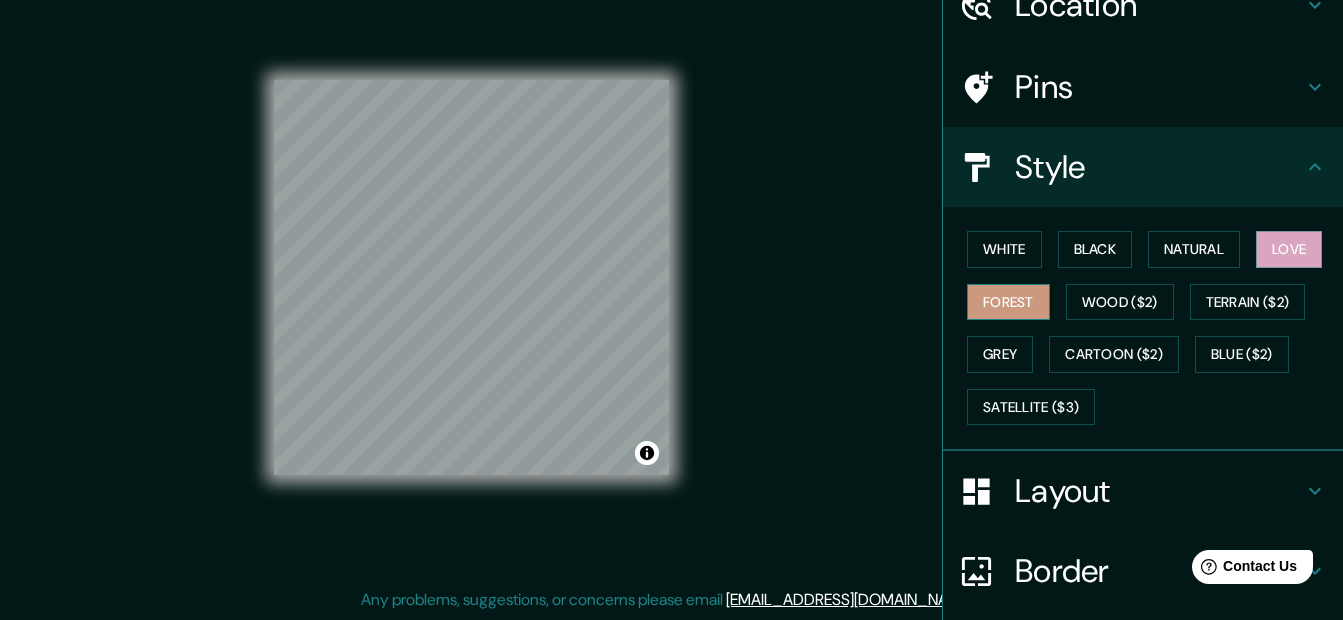 click on "Forest" at bounding box center [1008, 302] 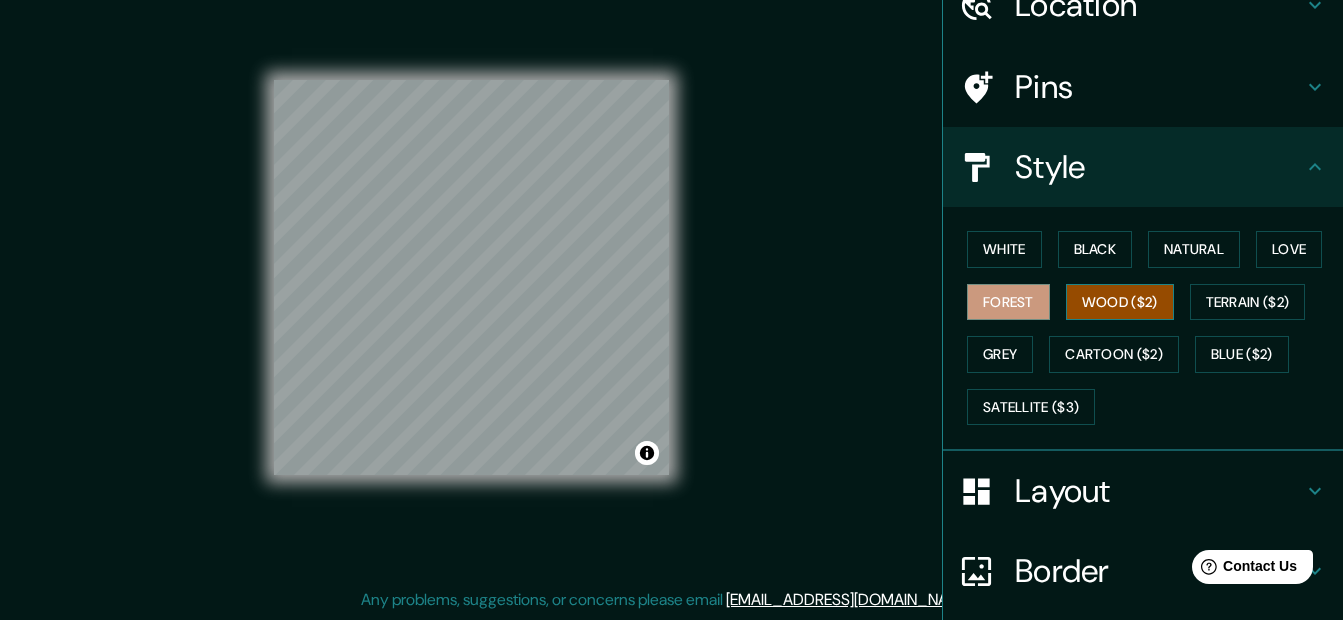 click on "Wood ($2)" at bounding box center [1120, 302] 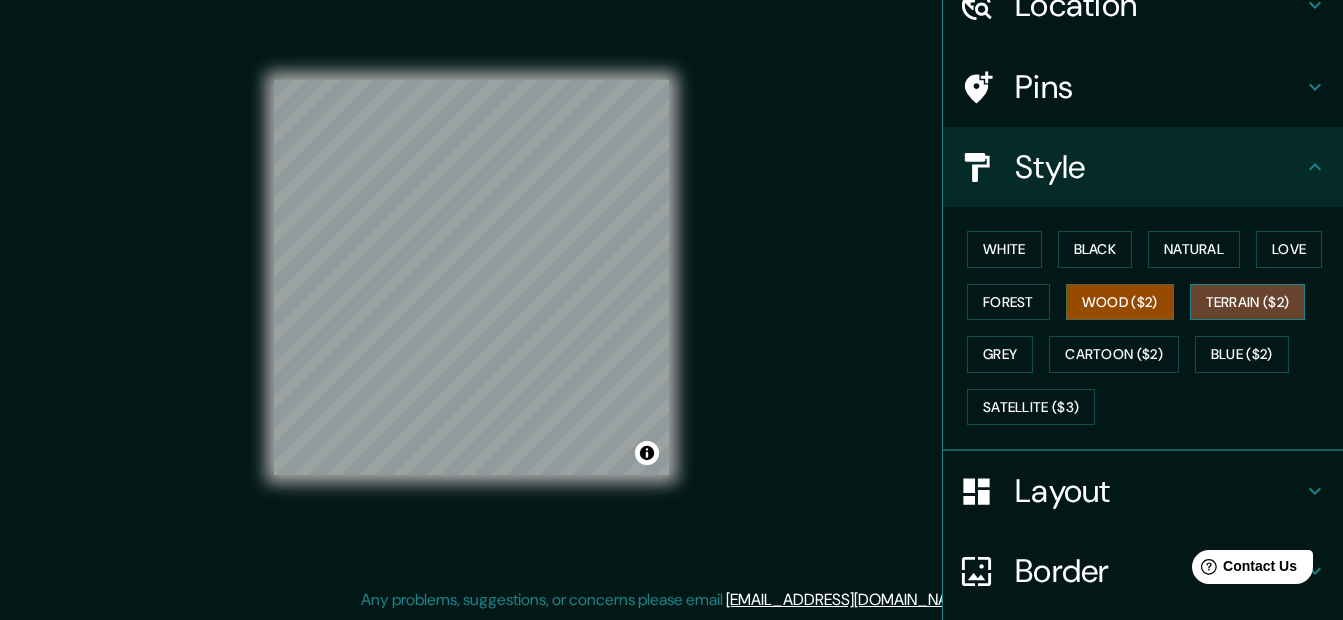 click on "Terrain ($2)" at bounding box center (1248, 302) 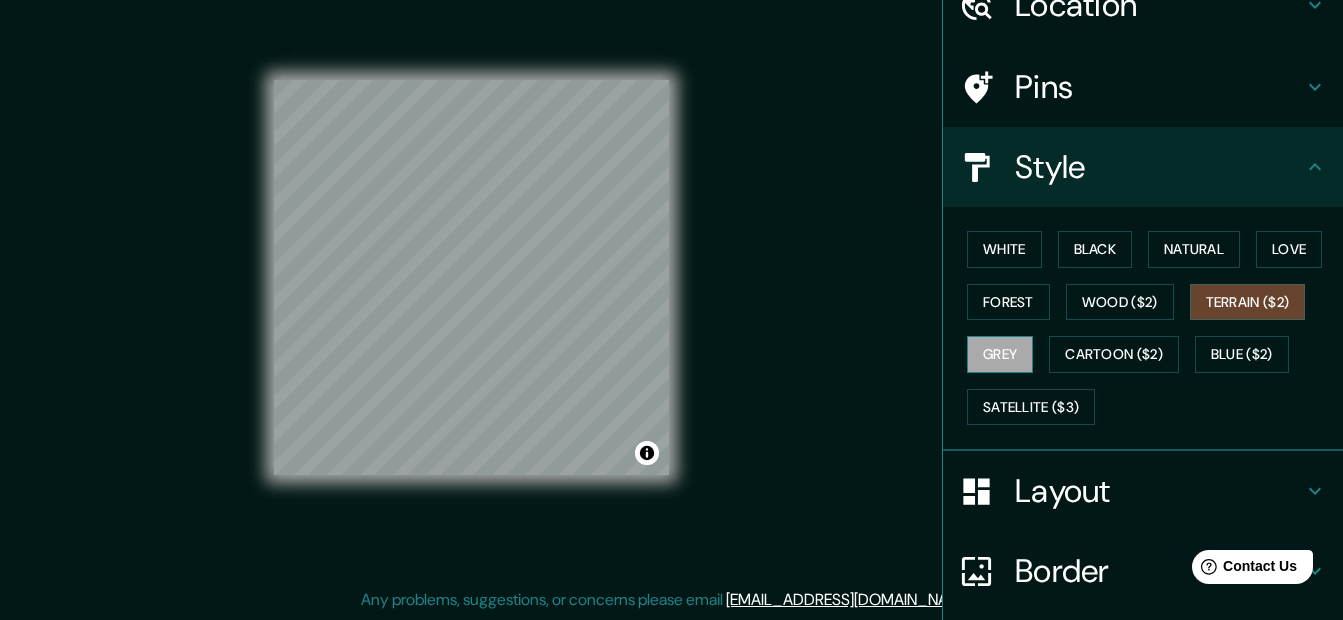 click on "Grey" at bounding box center (1000, 354) 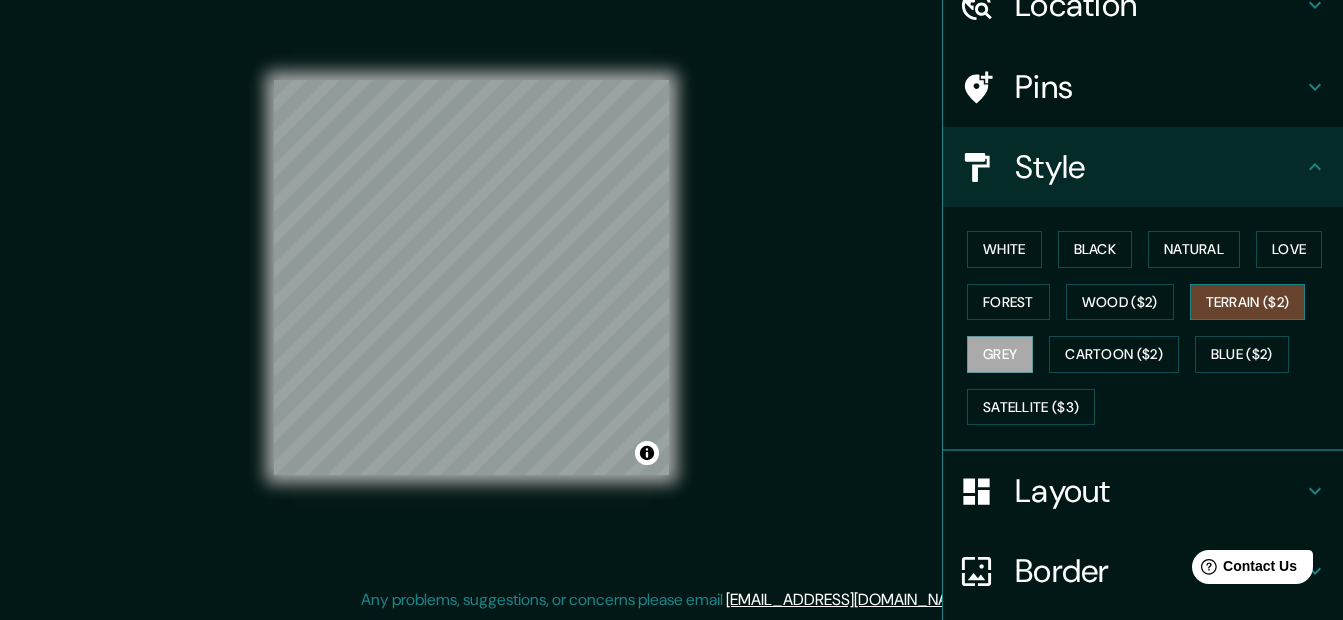 click on "Terrain ($2)" at bounding box center [1248, 302] 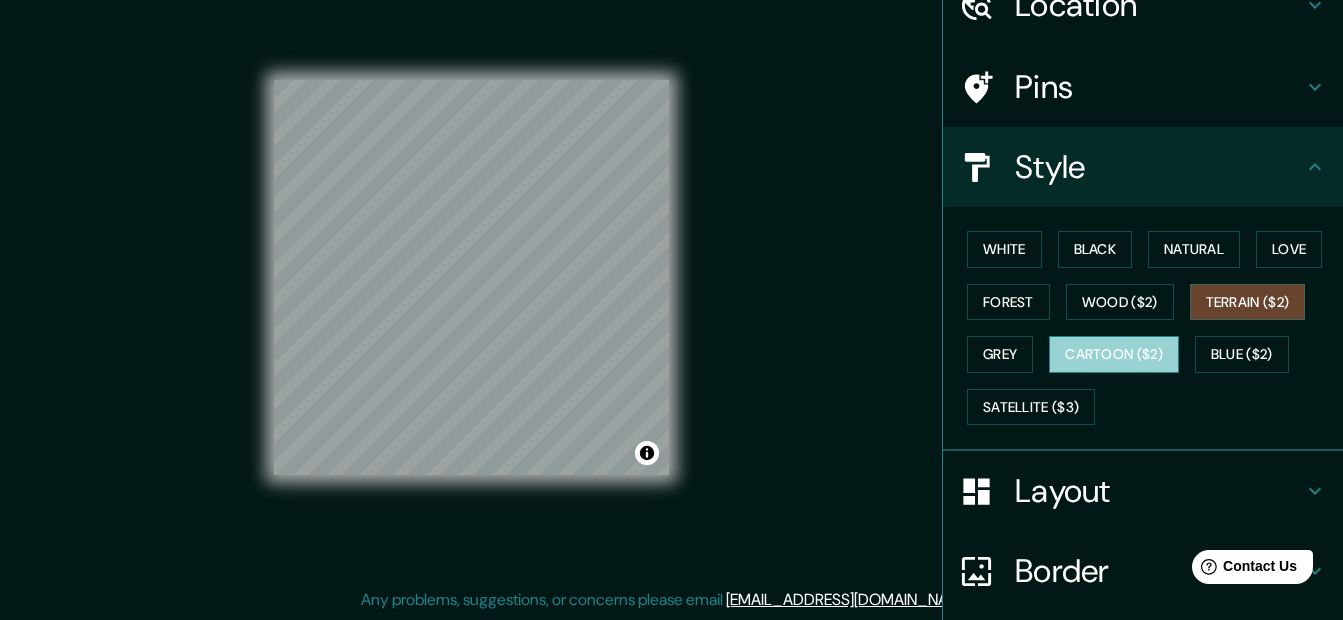 click on "Cartoon ($2)" at bounding box center [1114, 354] 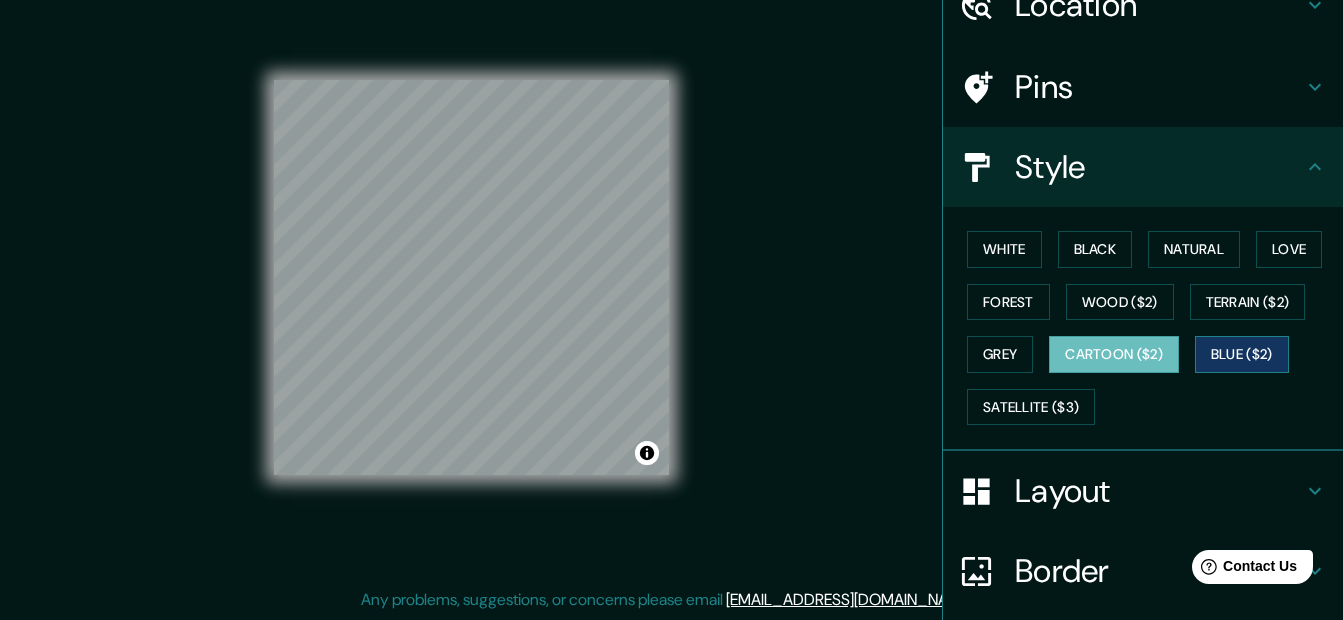 click on "Blue ($2)" at bounding box center [1242, 354] 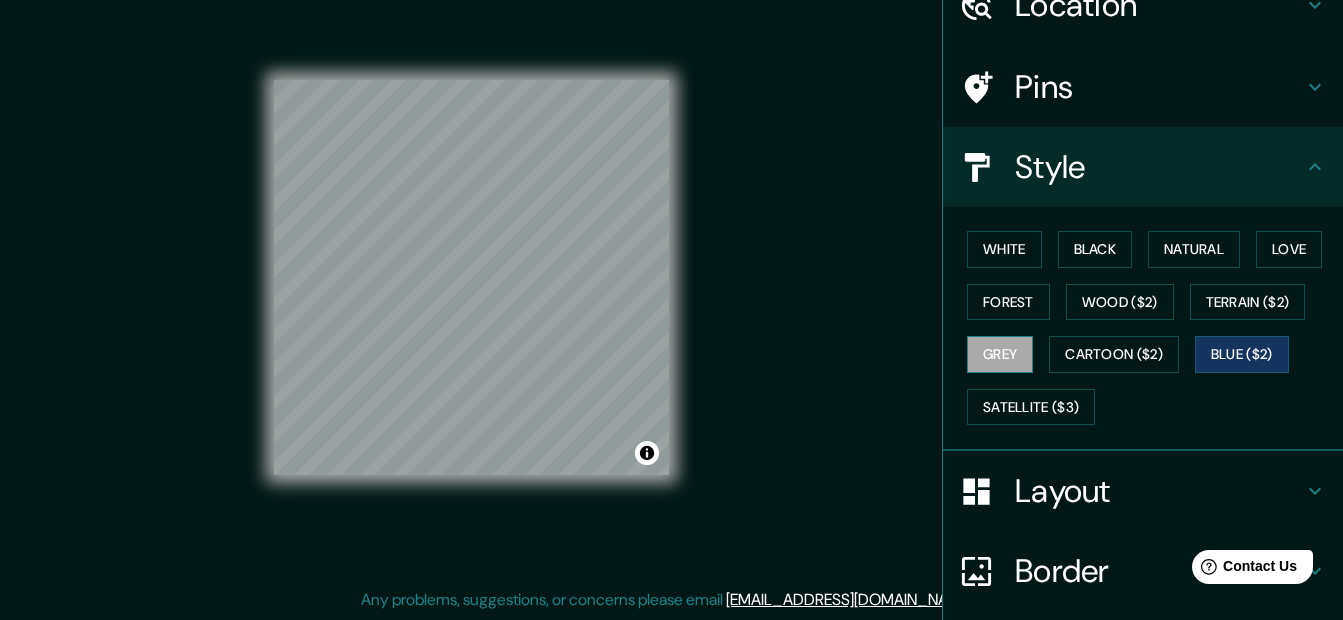 click on "Grey" at bounding box center (1000, 354) 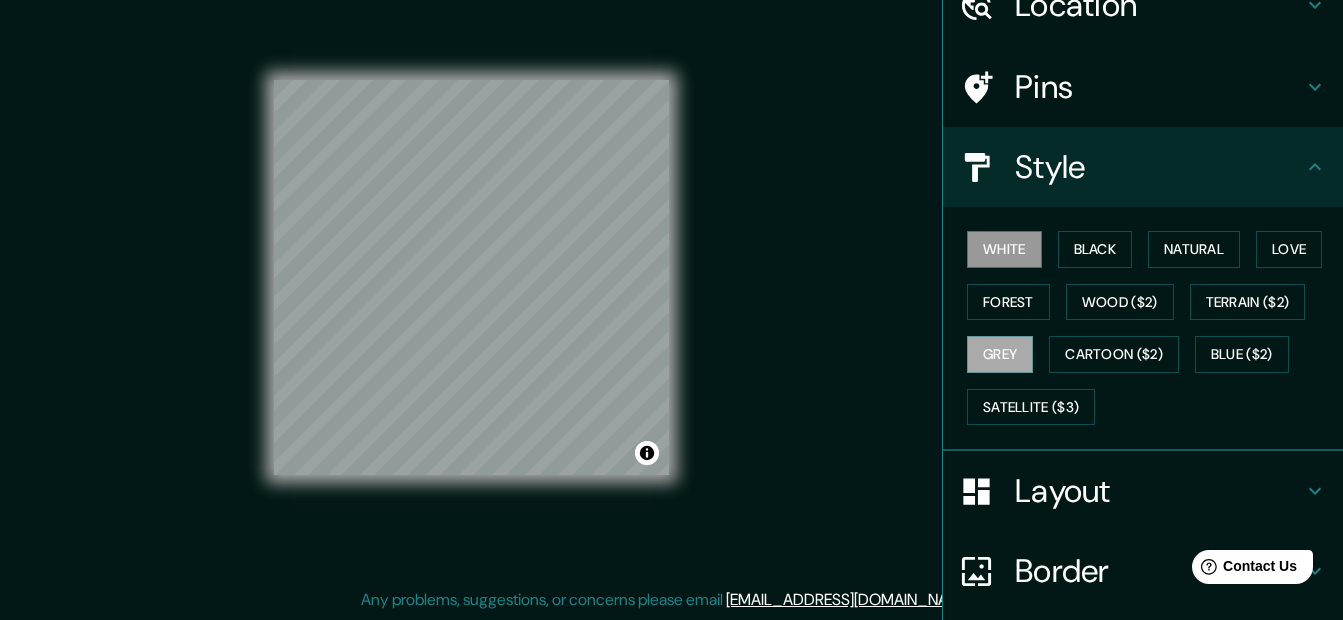 click on "White" at bounding box center [1004, 249] 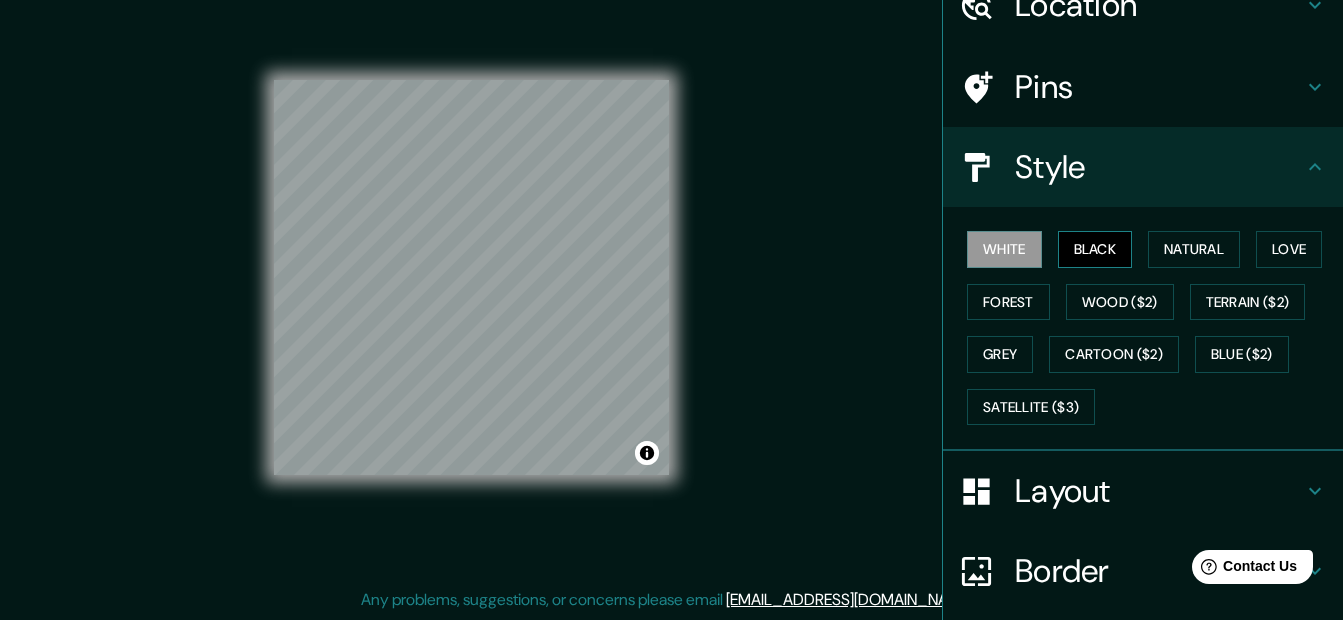 click on "Black" at bounding box center [1095, 249] 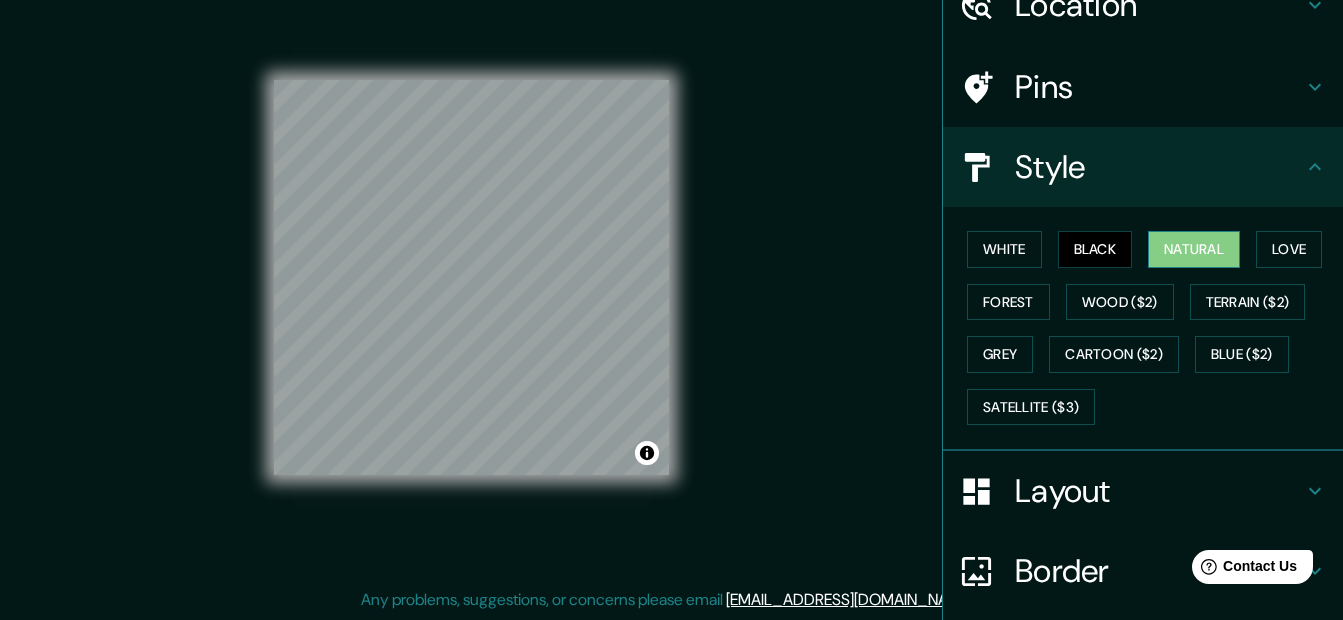 click on "Natural" at bounding box center [1194, 249] 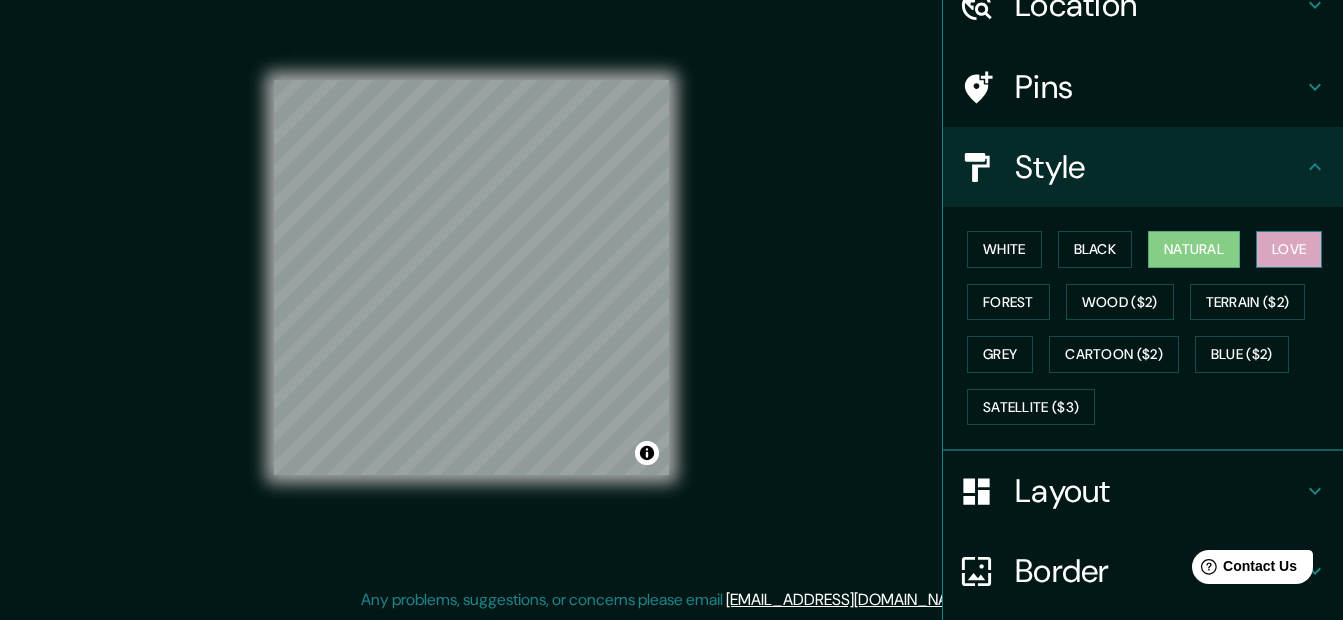 click on "Love" at bounding box center [1289, 249] 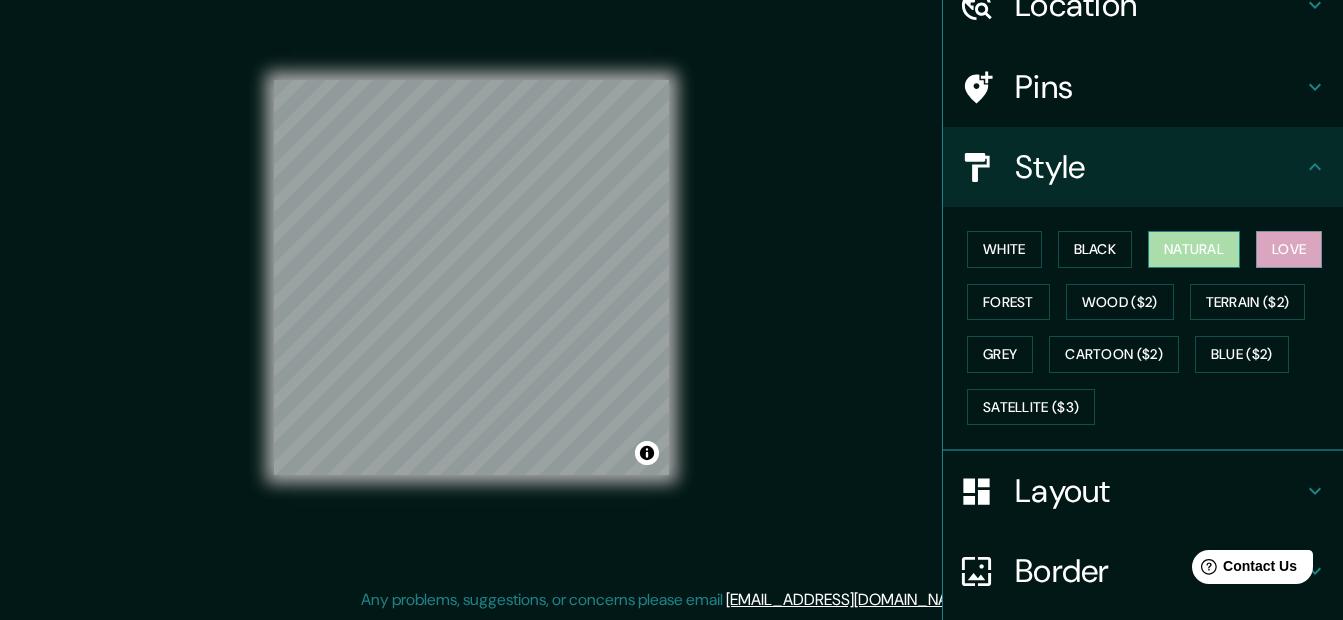 click on "Natural" at bounding box center [1194, 249] 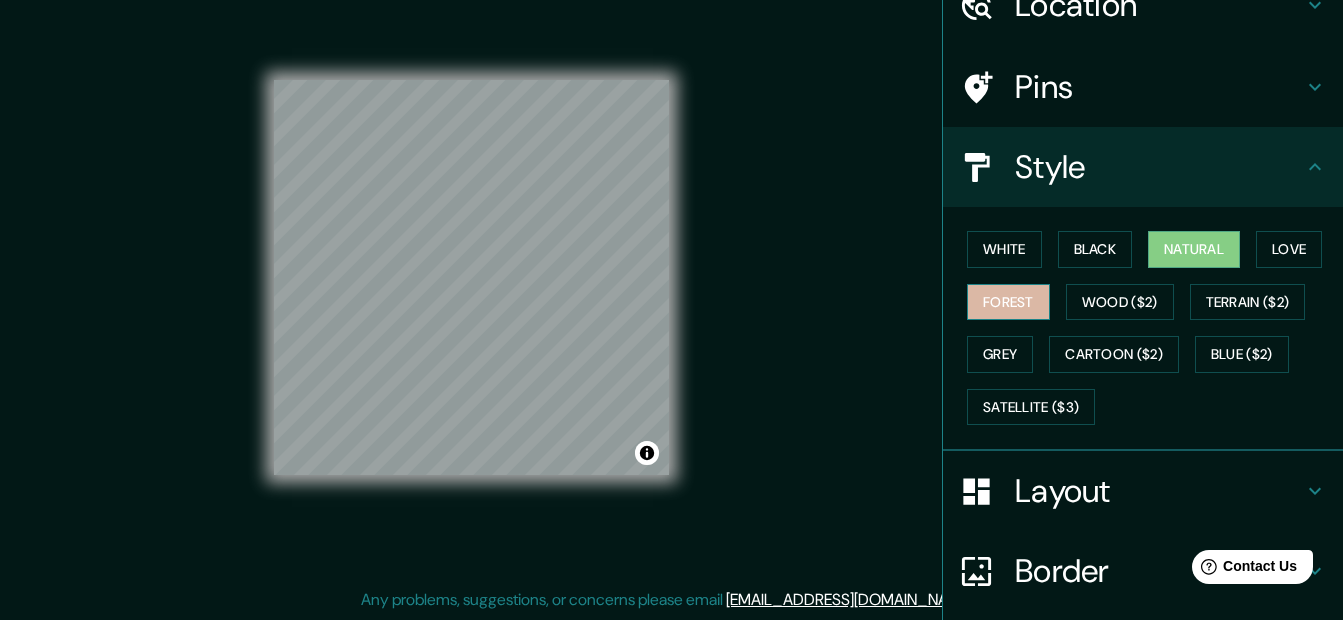 click on "Forest" at bounding box center [1008, 302] 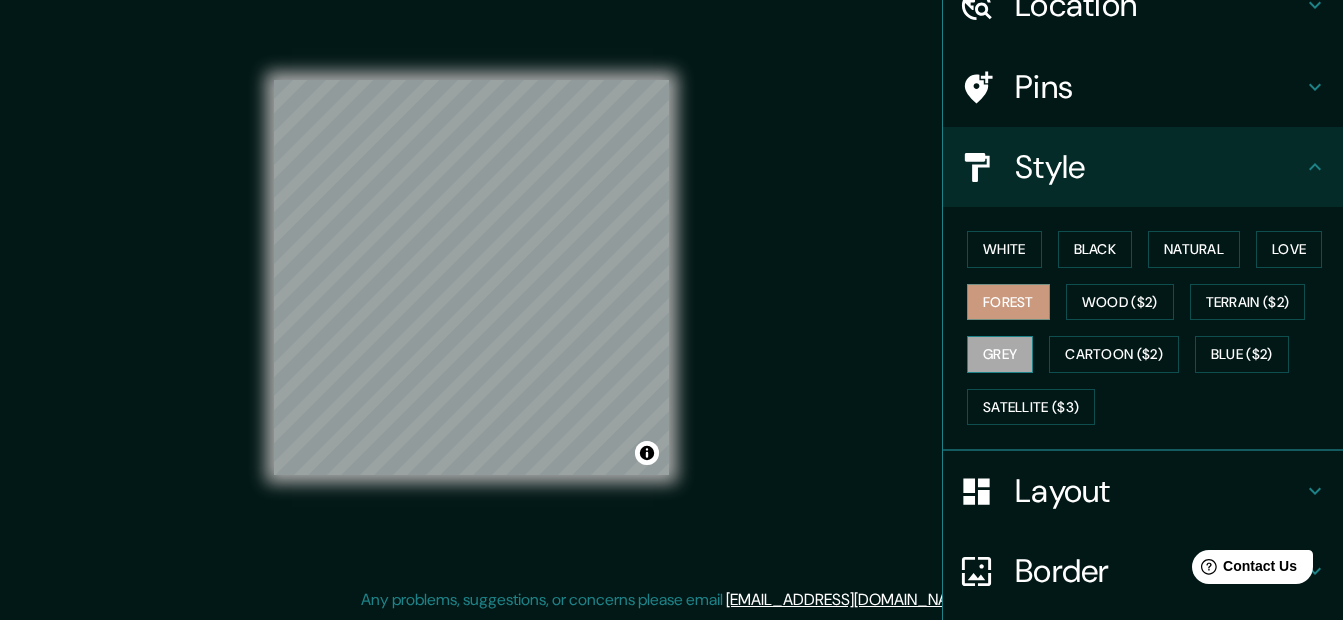 click on "Grey" at bounding box center (1000, 354) 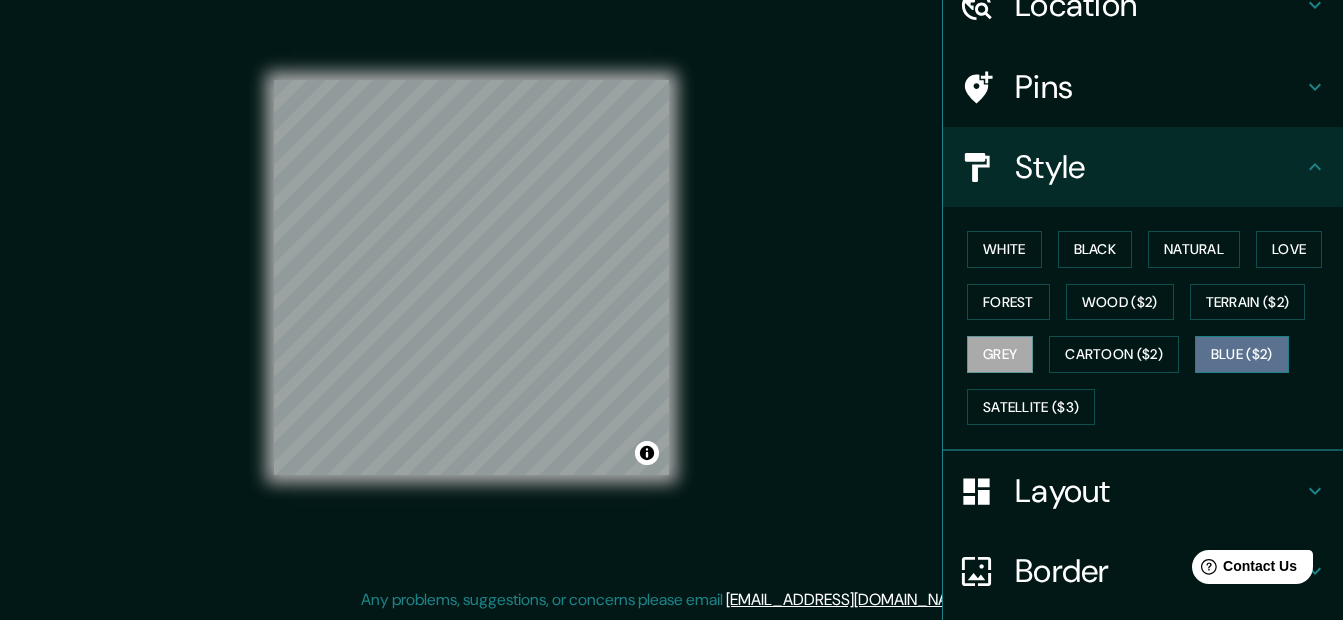 click on "Blue ($2)" at bounding box center (1242, 354) 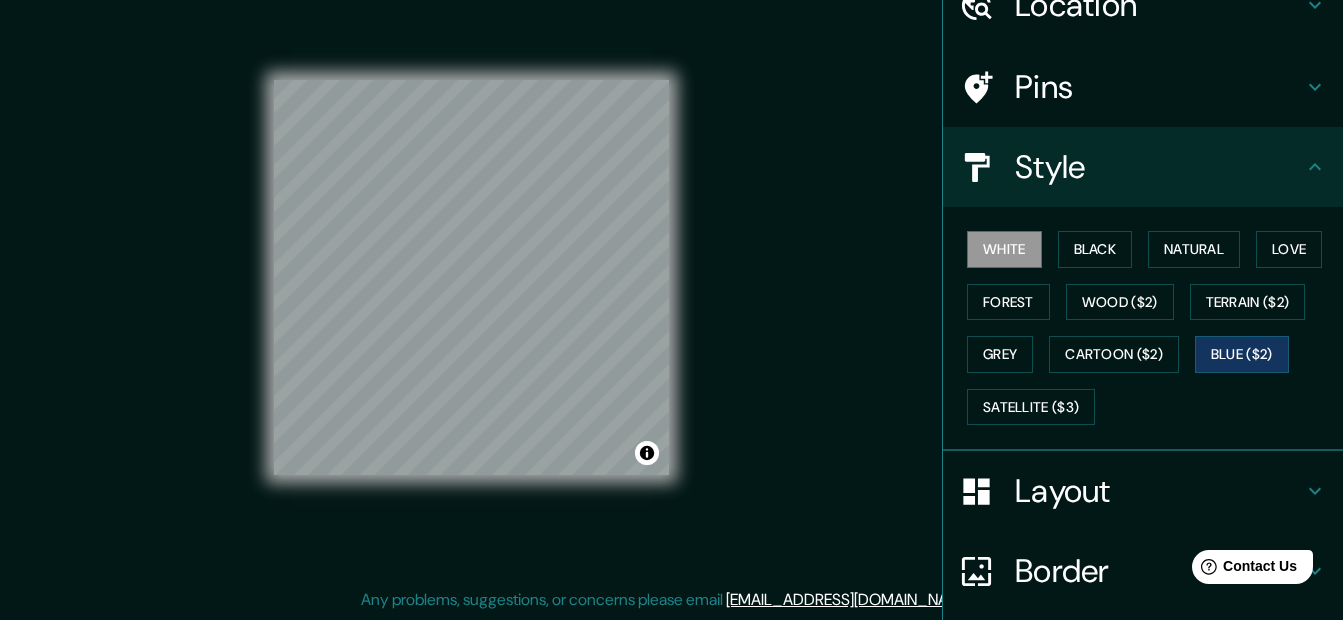 click on "White" at bounding box center (1004, 249) 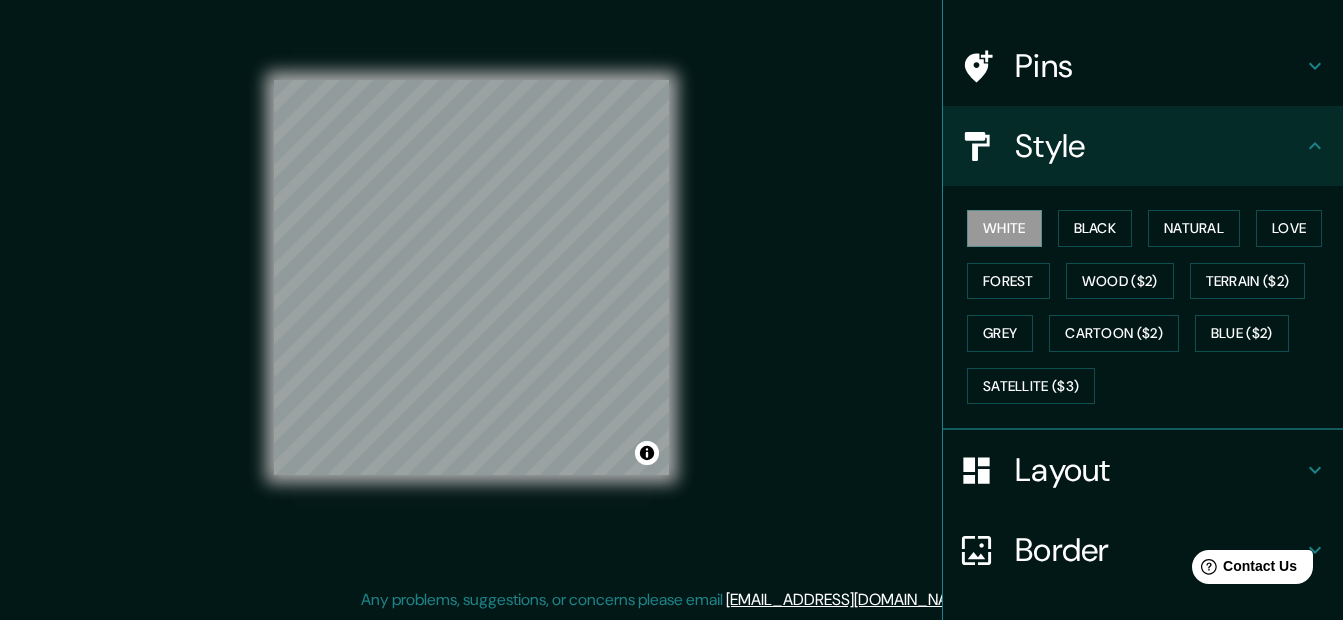 scroll, scrollTop: 145, scrollLeft: 0, axis: vertical 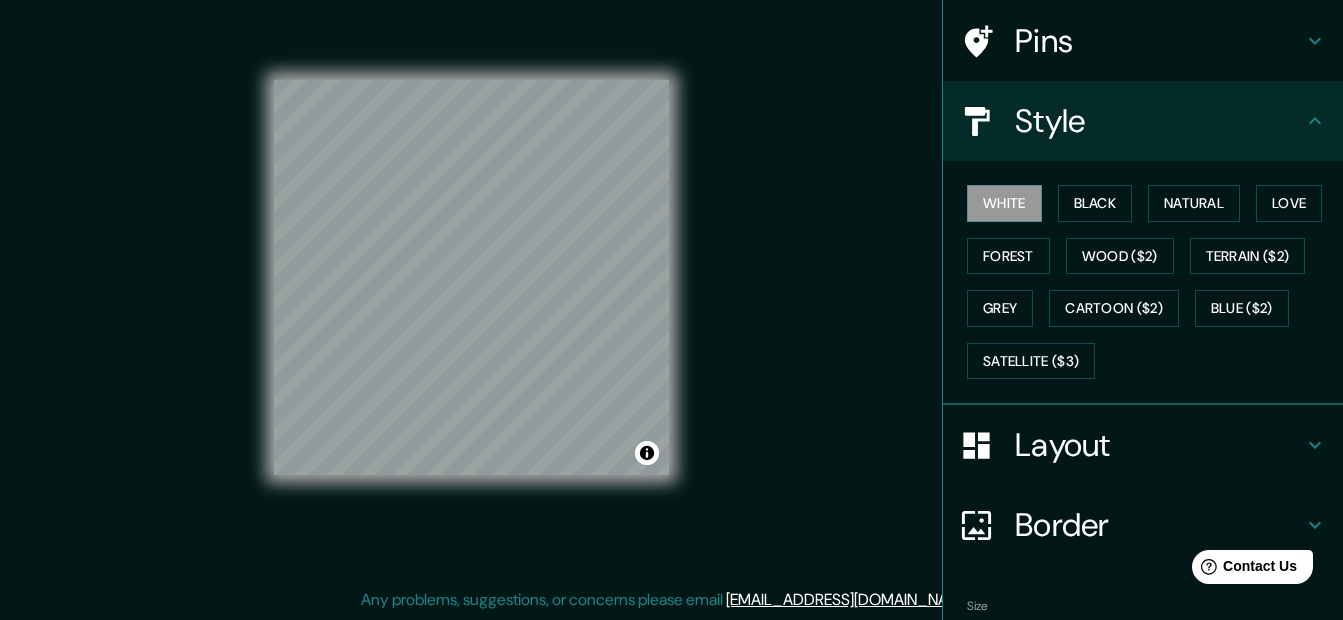 type 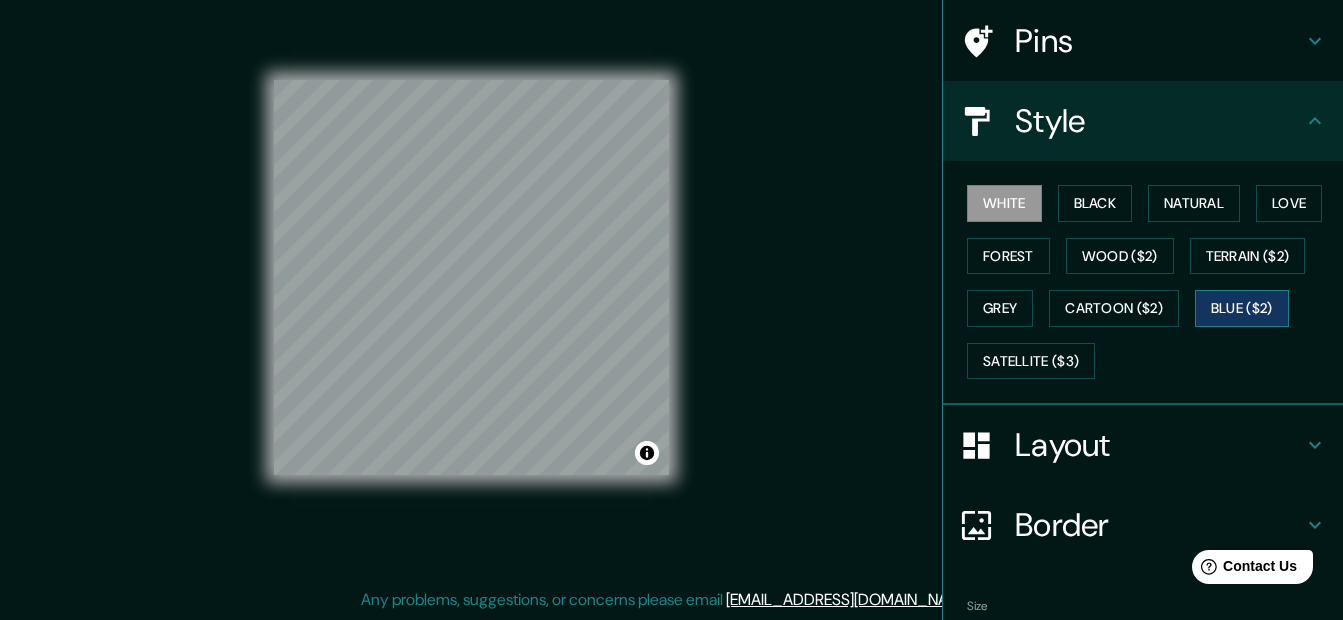 click on "Blue ($2)" at bounding box center (1242, 308) 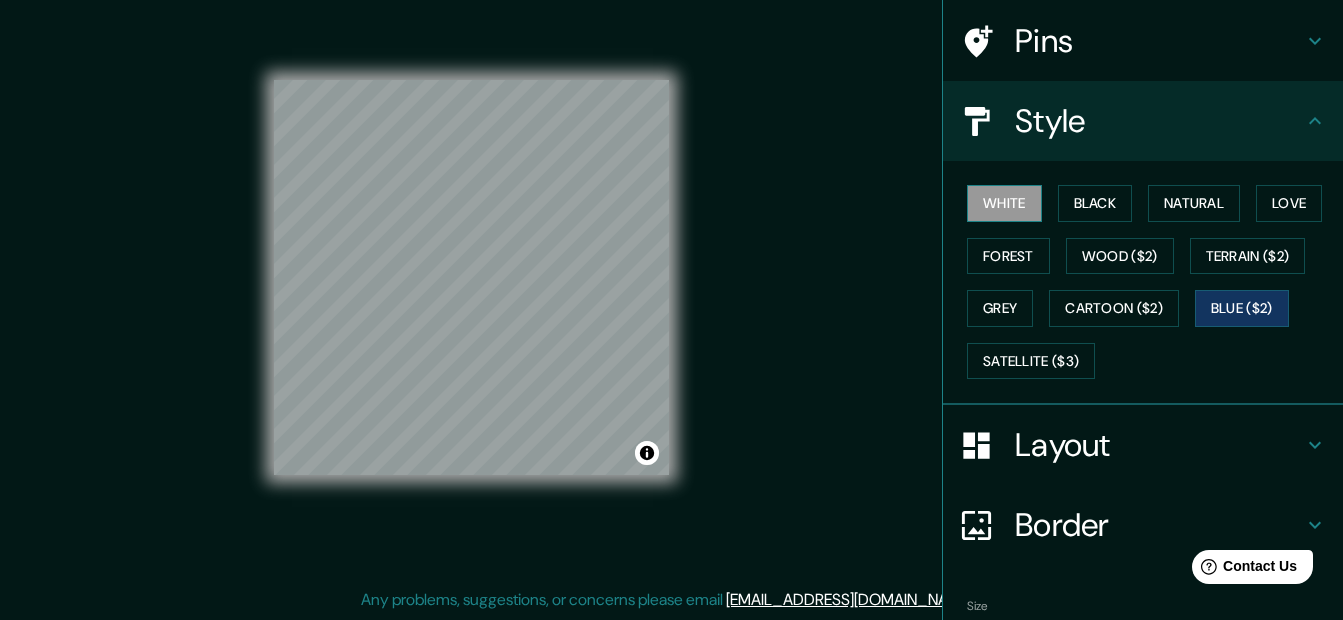 click on "White" at bounding box center (1004, 203) 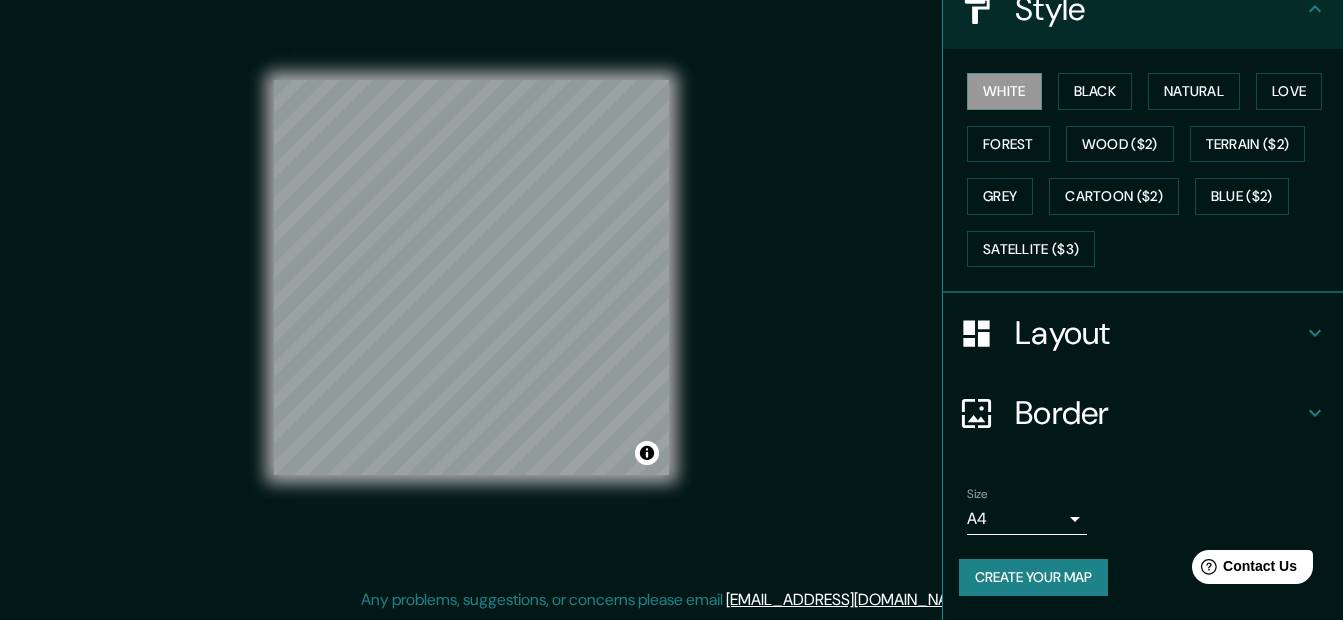 click on "Layout" at bounding box center (1143, 333) 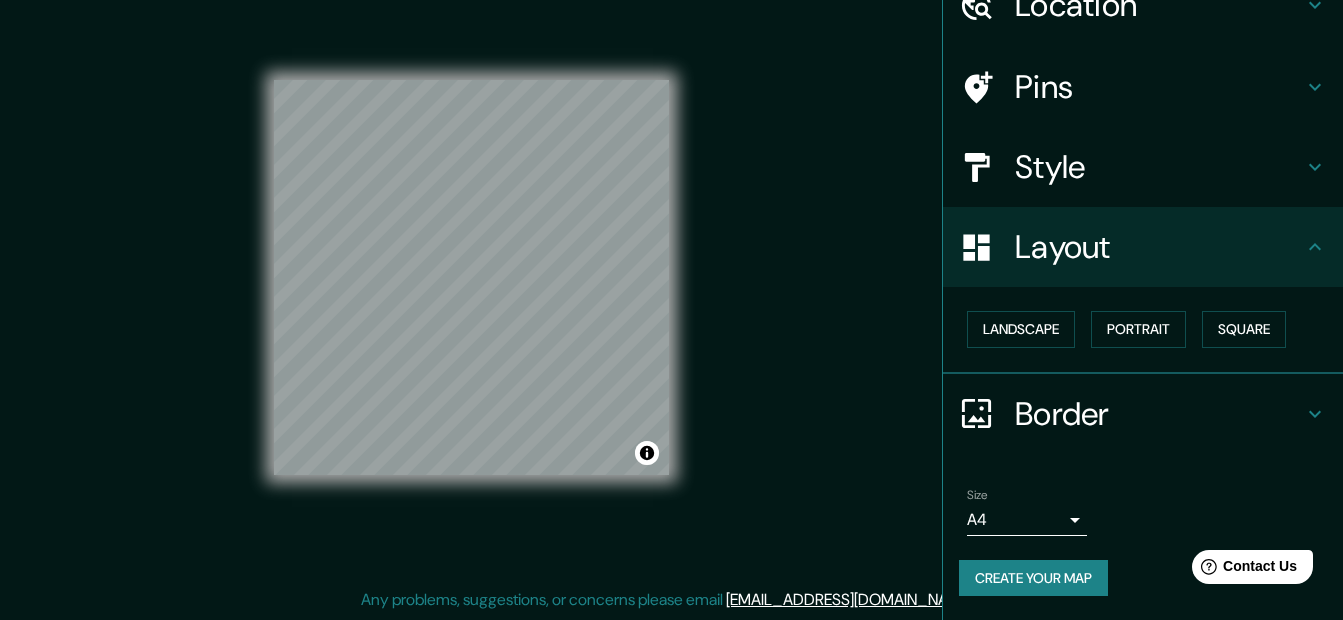 scroll, scrollTop: 99, scrollLeft: 0, axis: vertical 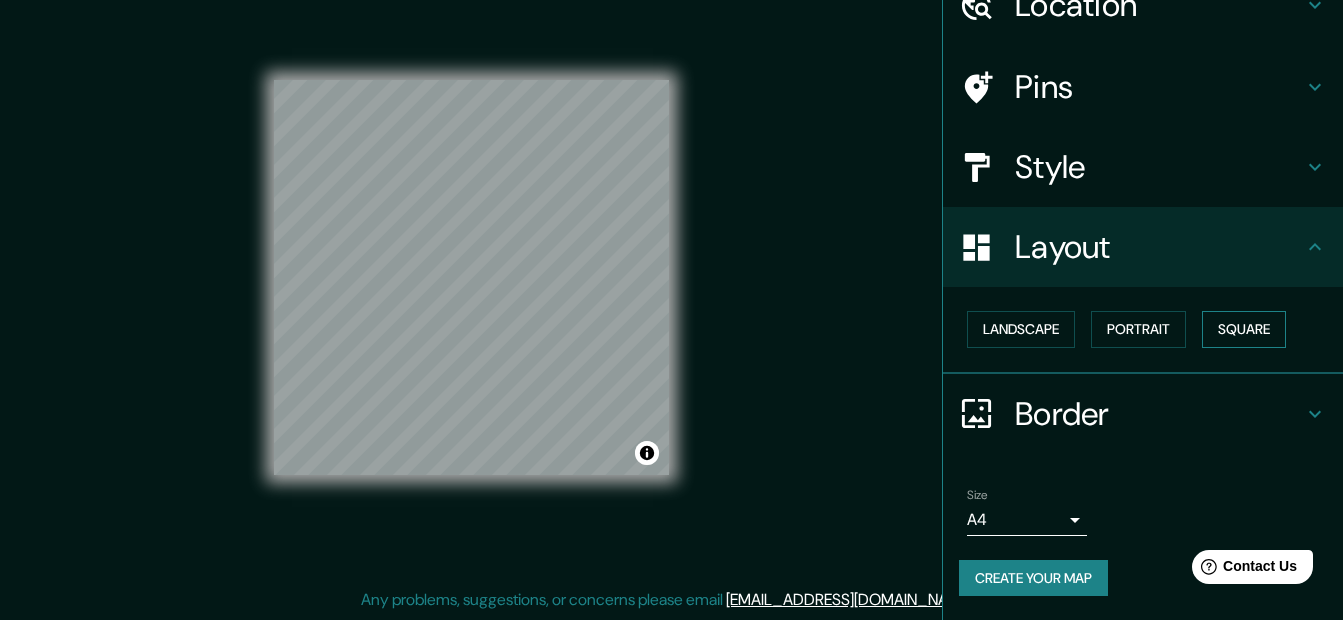 click on "Square" at bounding box center (1244, 329) 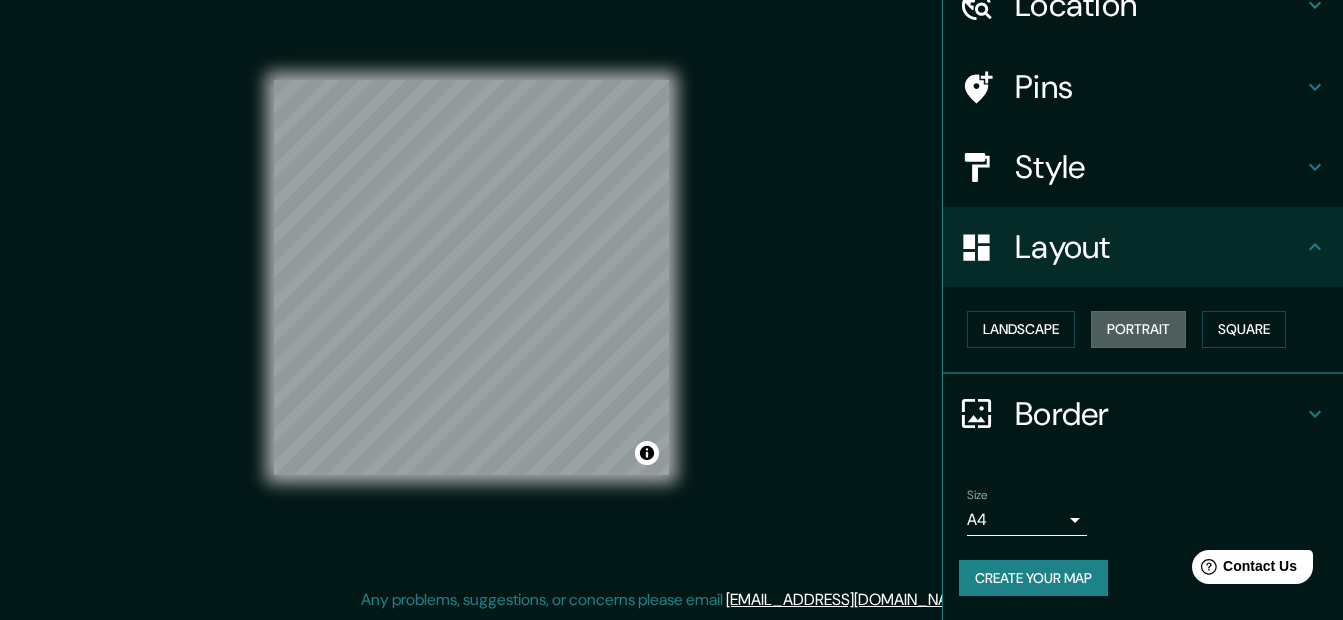 click on "Portrait" at bounding box center (1138, 329) 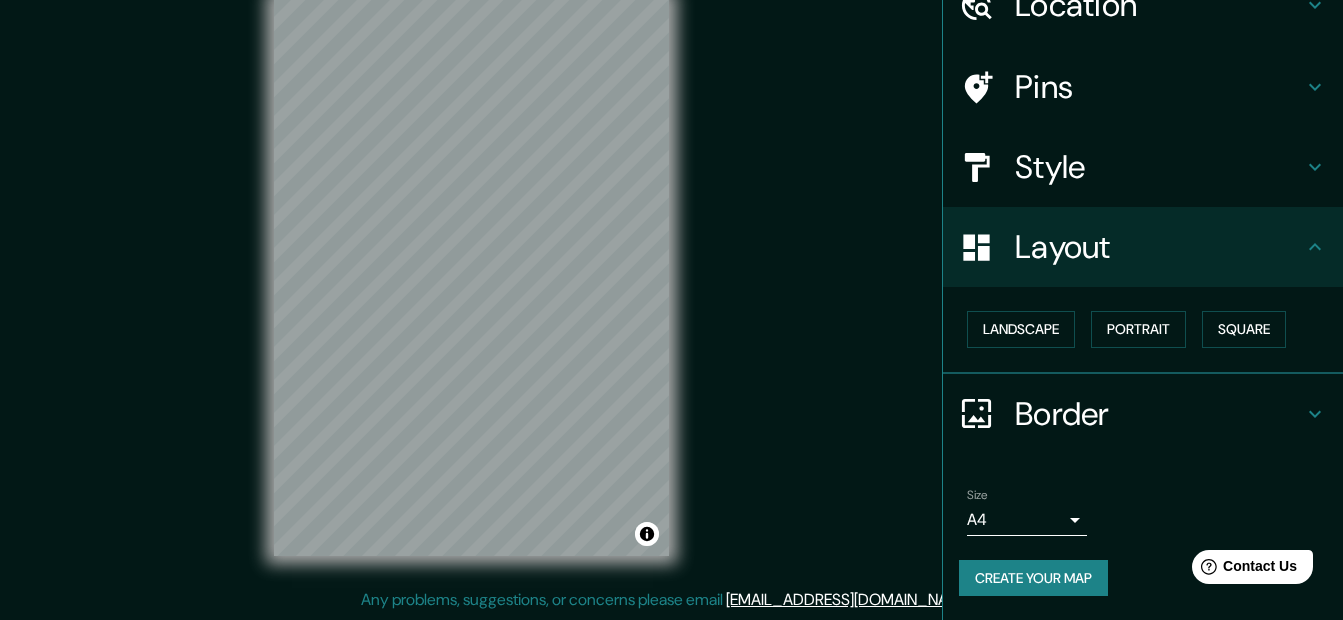 click on "Landscape [GEOGRAPHIC_DATA]" at bounding box center [1151, 329] 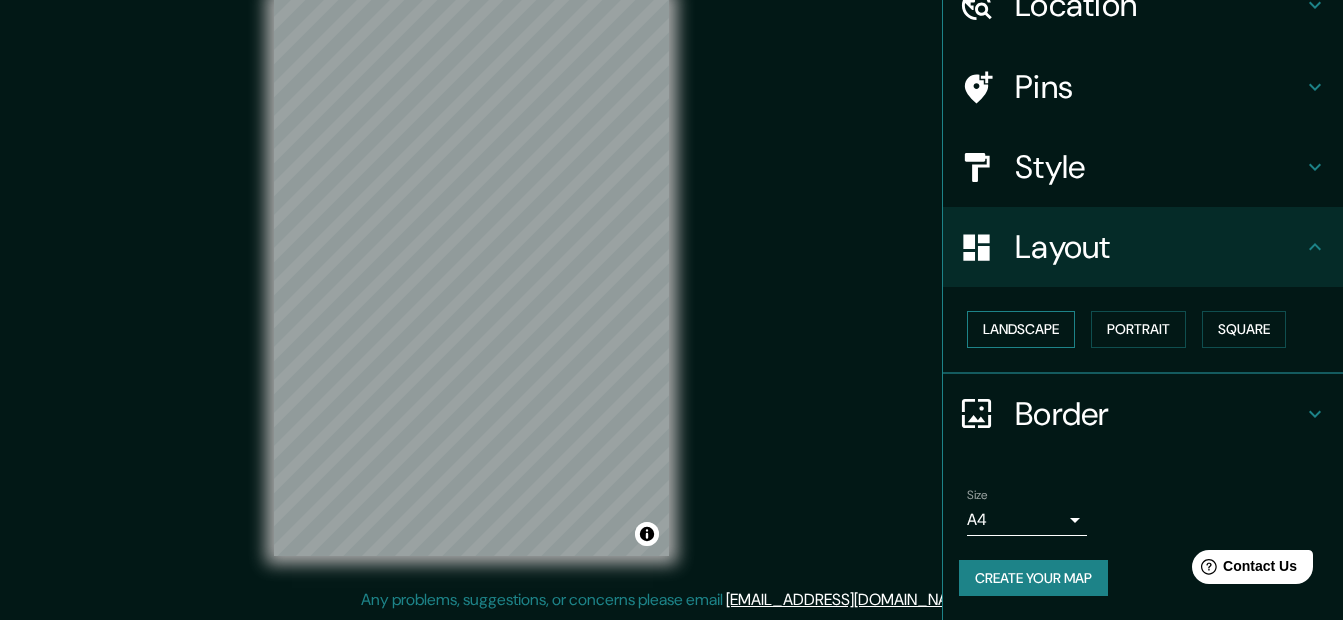click on "Landscape" at bounding box center [1021, 329] 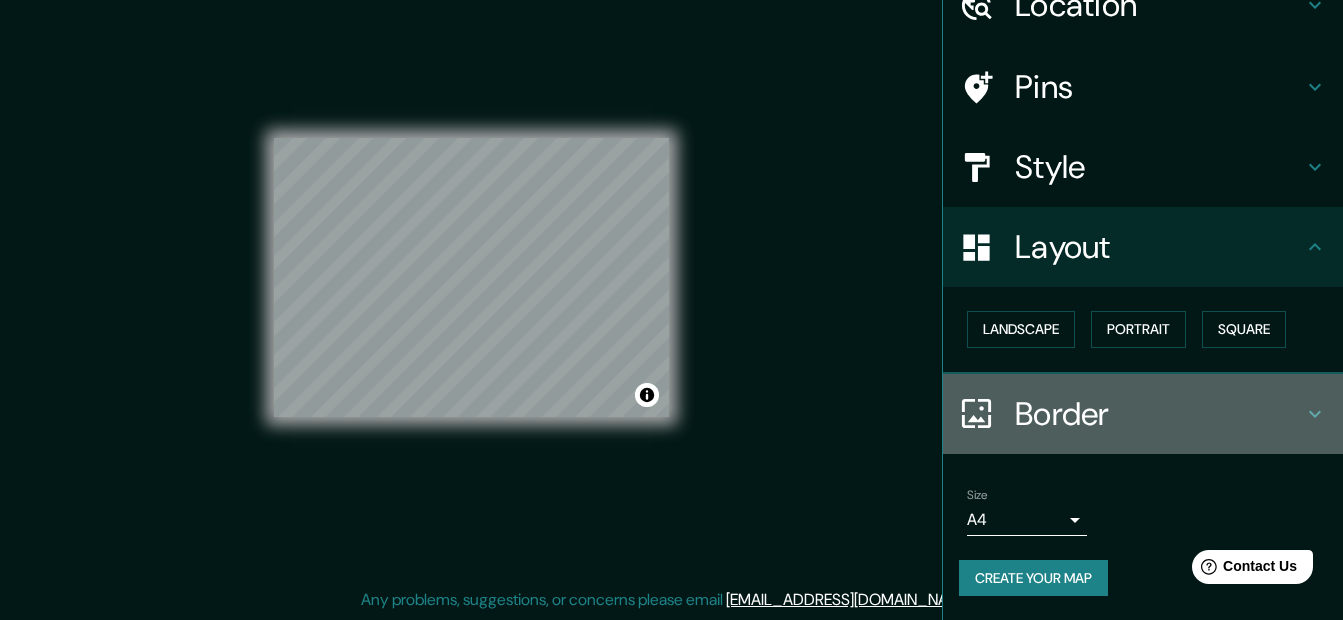 click on "Border" at bounding box center (1143, 414) 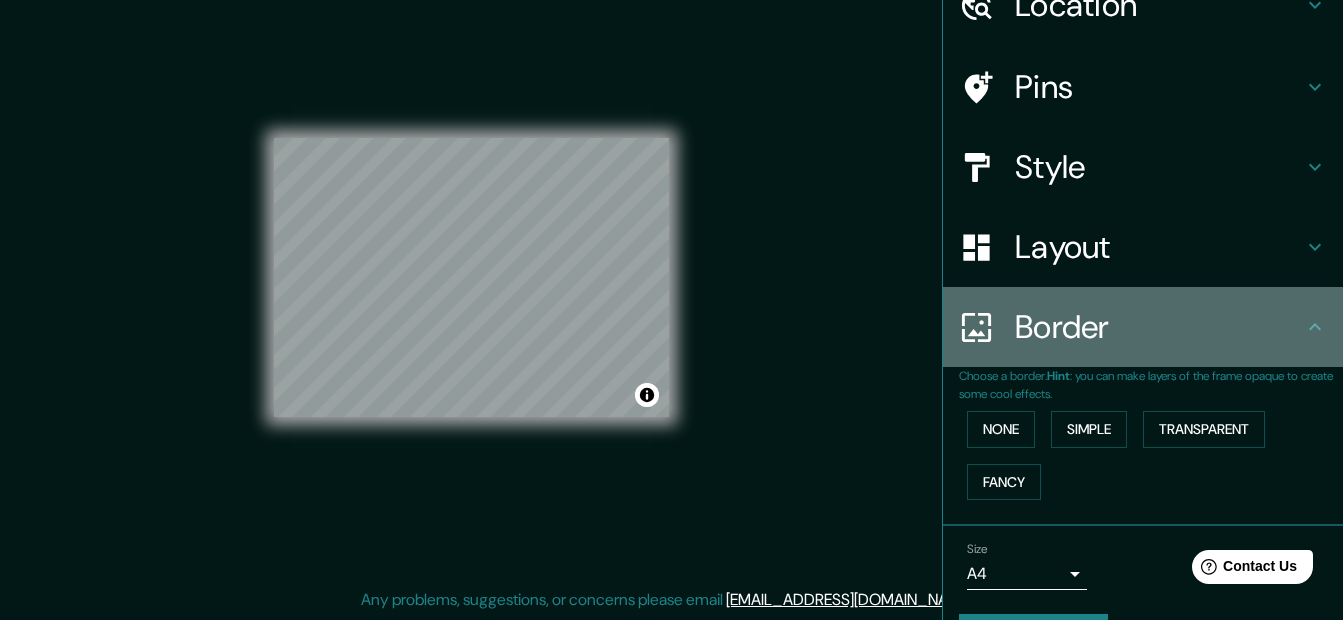 click on "Border" at bounding box center (1159, 327) 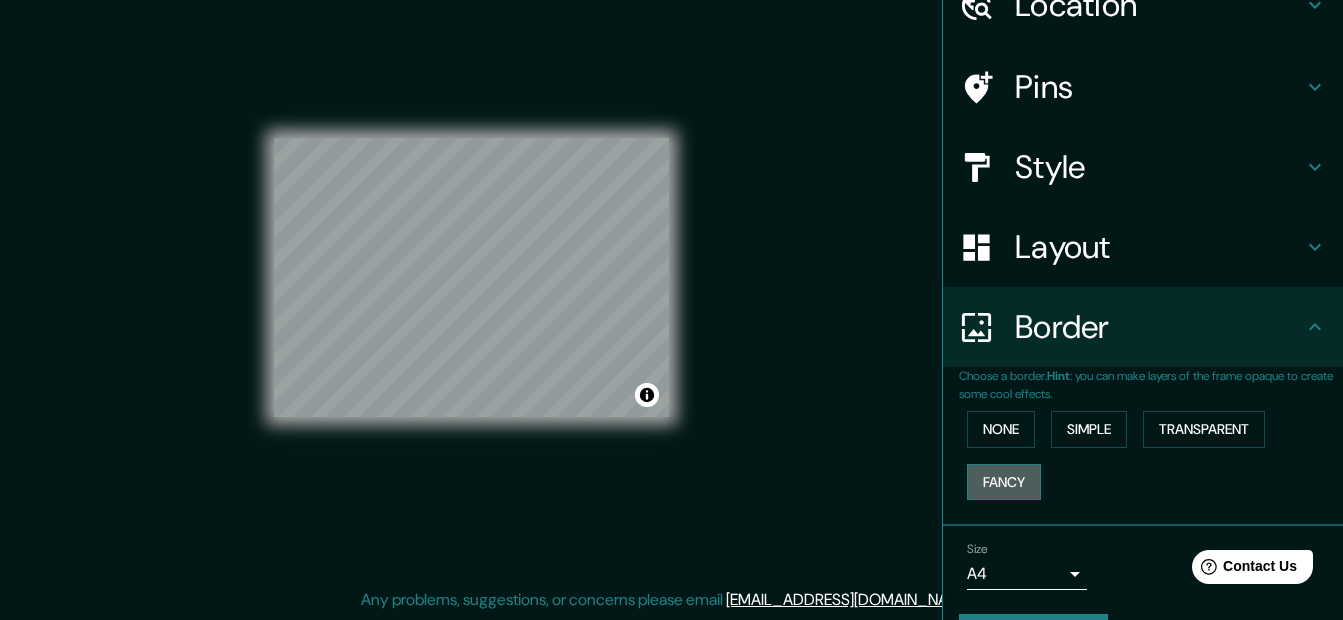 click on "Fancy" at bounding box center (1004, 482) 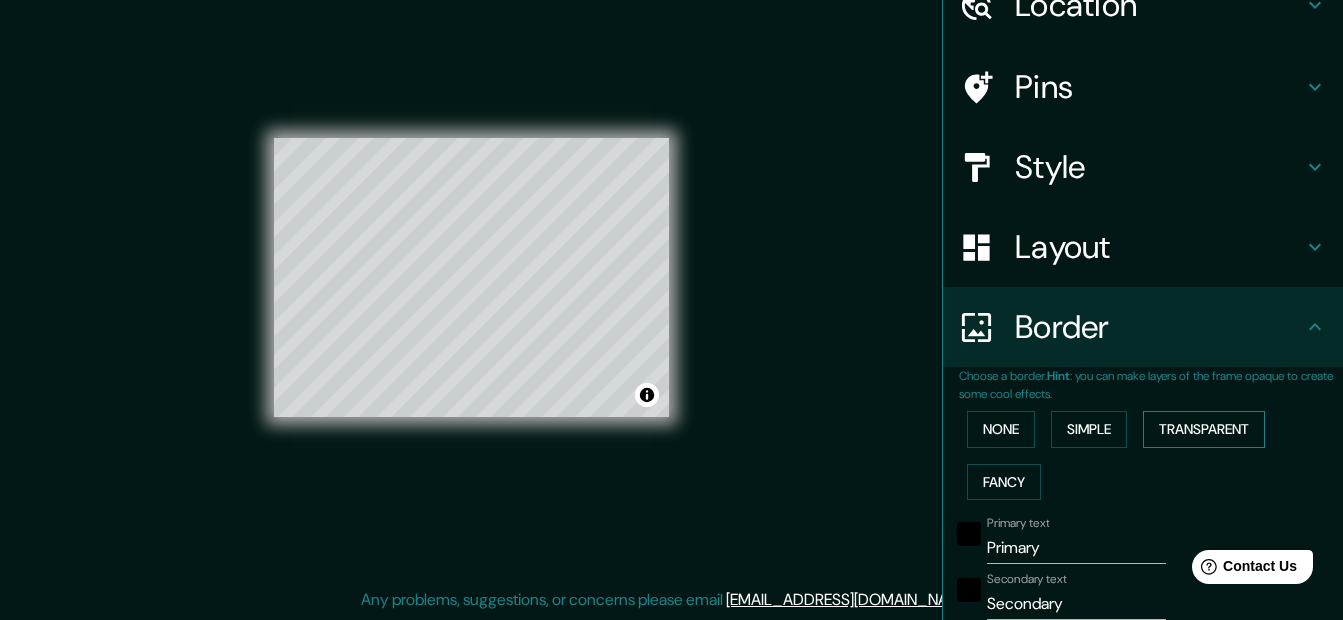 click on "Transparent" at bounding box center [1204, 429] 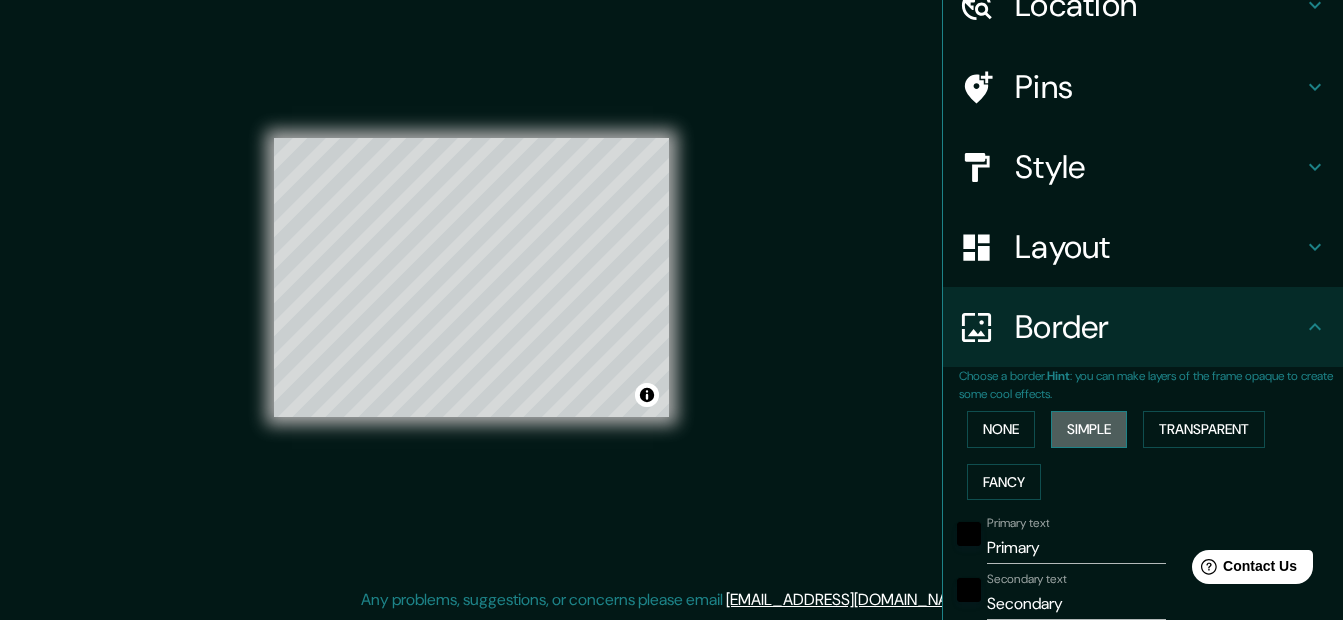 click on "Simple" at bounding box center [1089, 429] 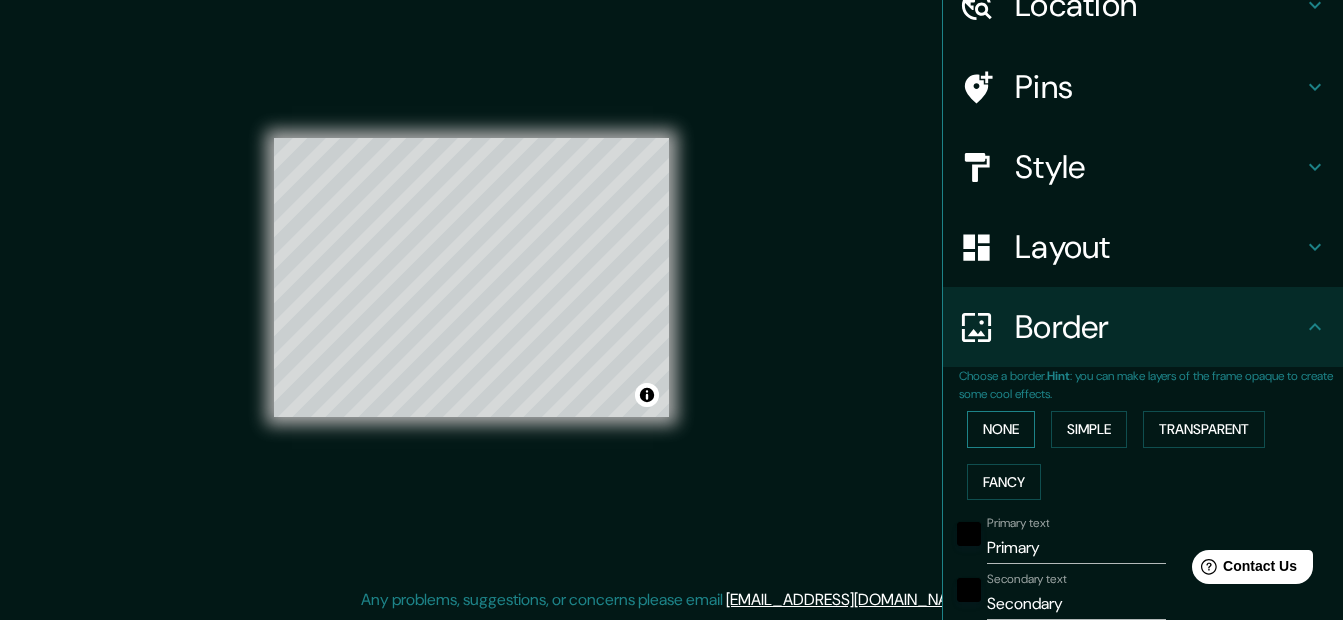 click on "None" at bounding box center [1001, 429] 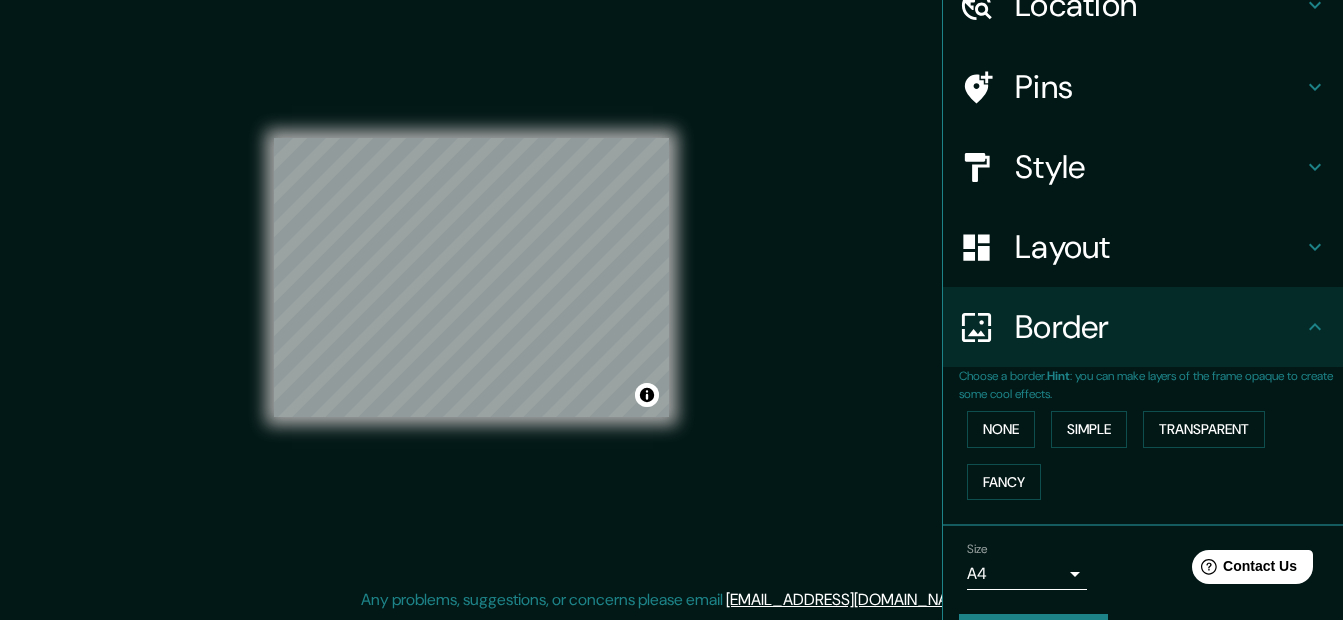 scroll, scrollTop: 154, scrollLeft: 0, axis: vertical 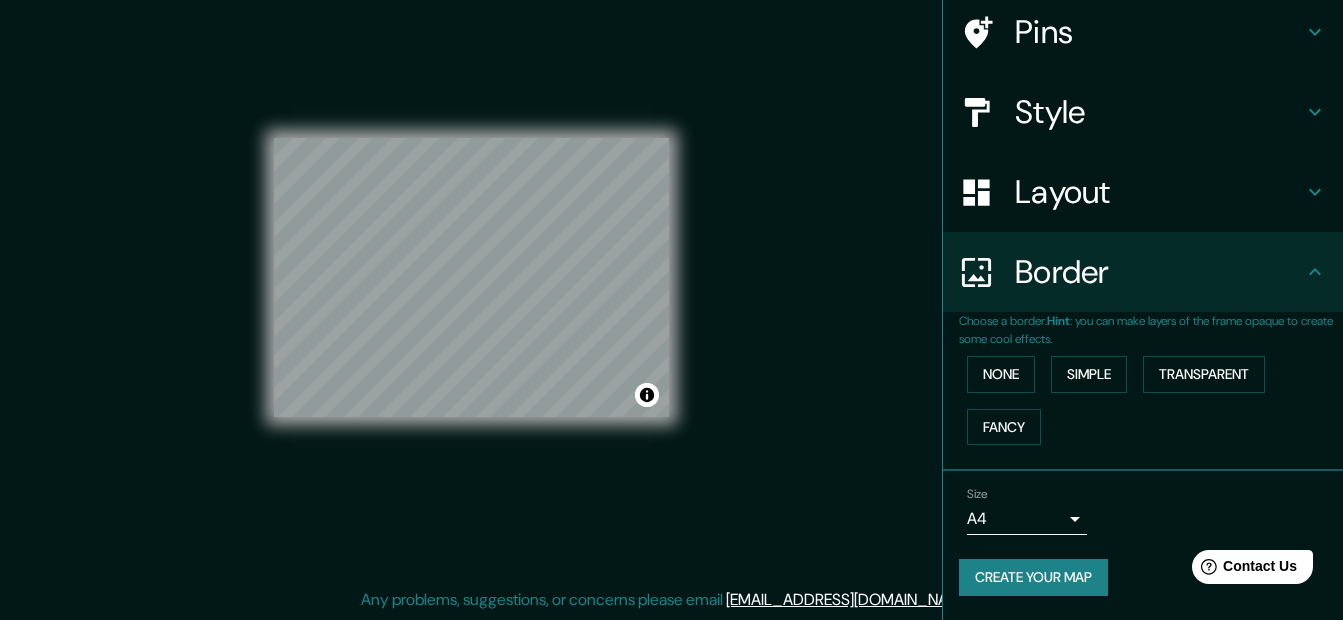 drag, startPoint x: 1331, startPoint y: 456, endPoint x: 152, endPoint y: 34, distance: 1252.2479 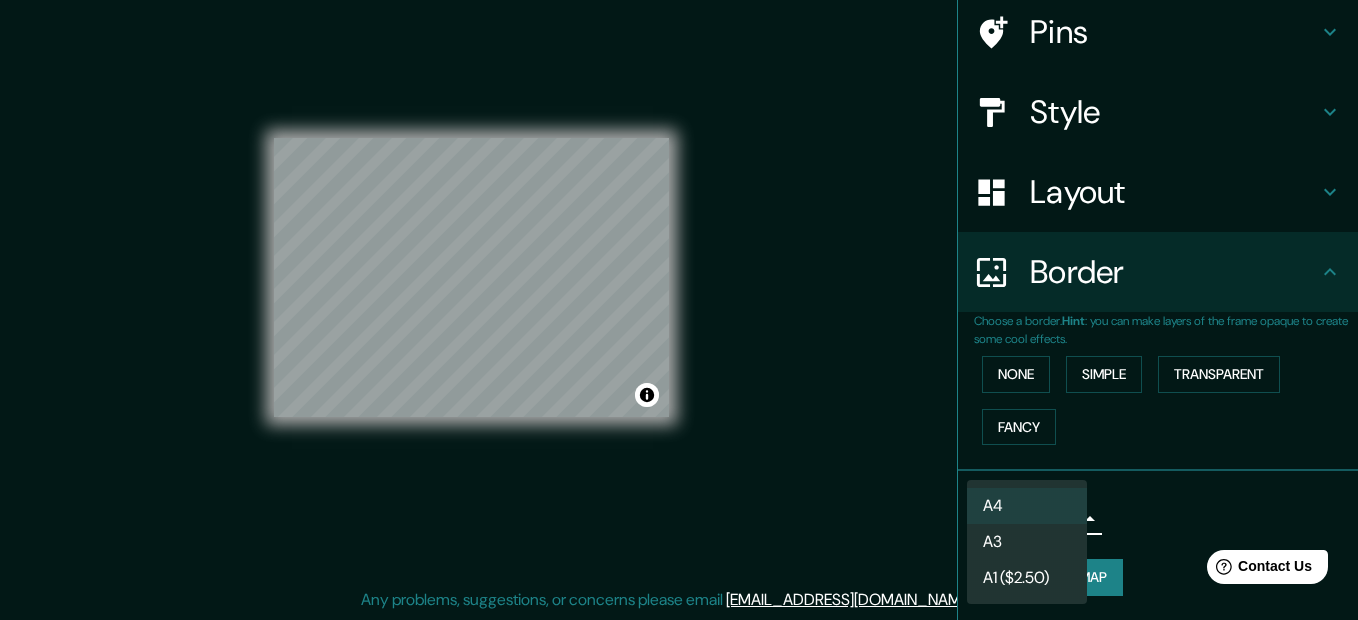 click at bounding box center [679, 310] 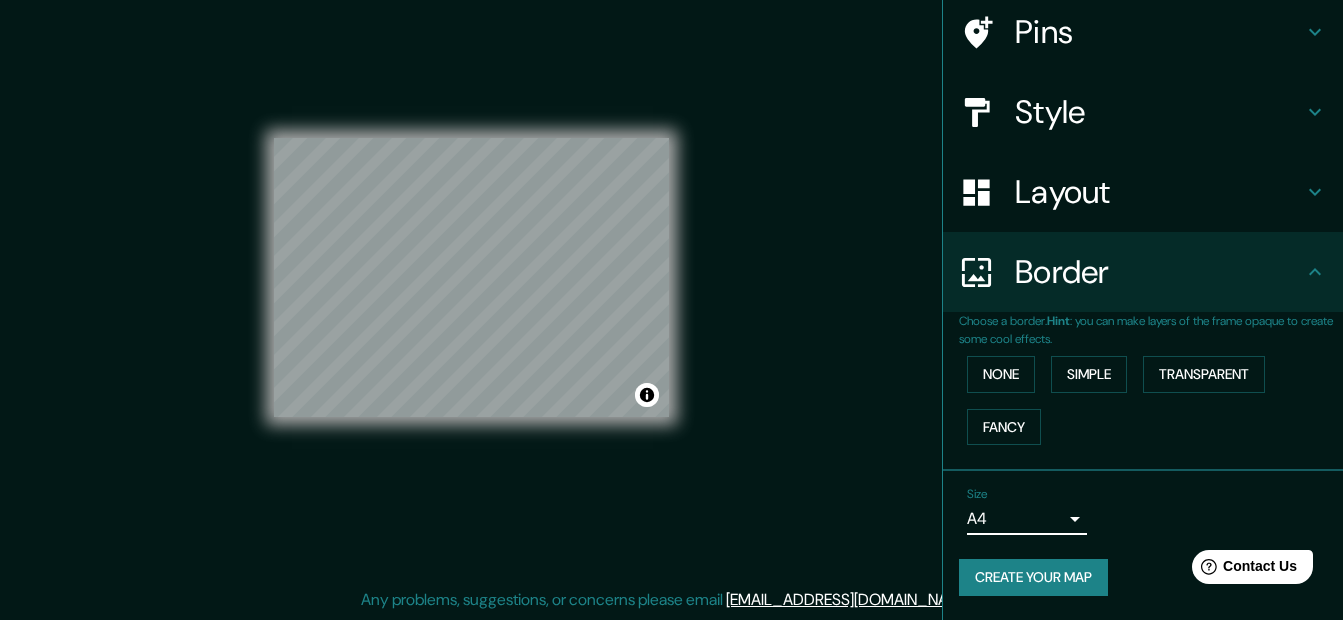 click on "Create your map" at bounding box center (1033, 577) 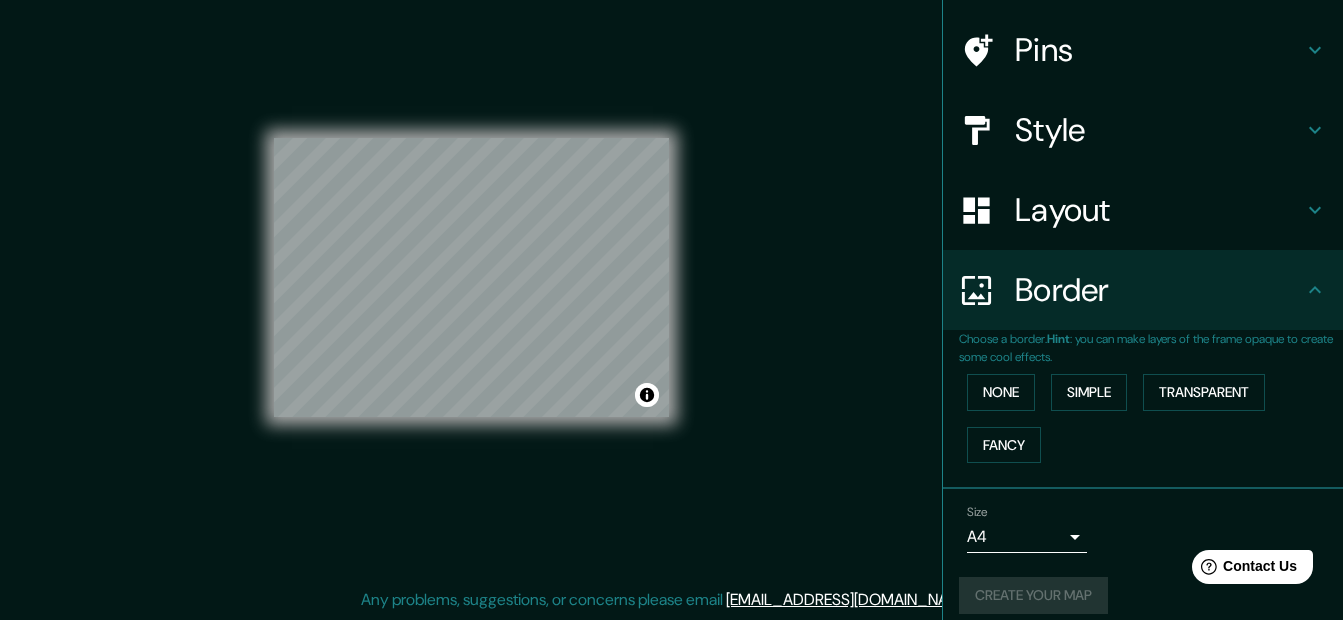 scroll, scrollTop: 154, scrollLeft: 0, axis: vertical 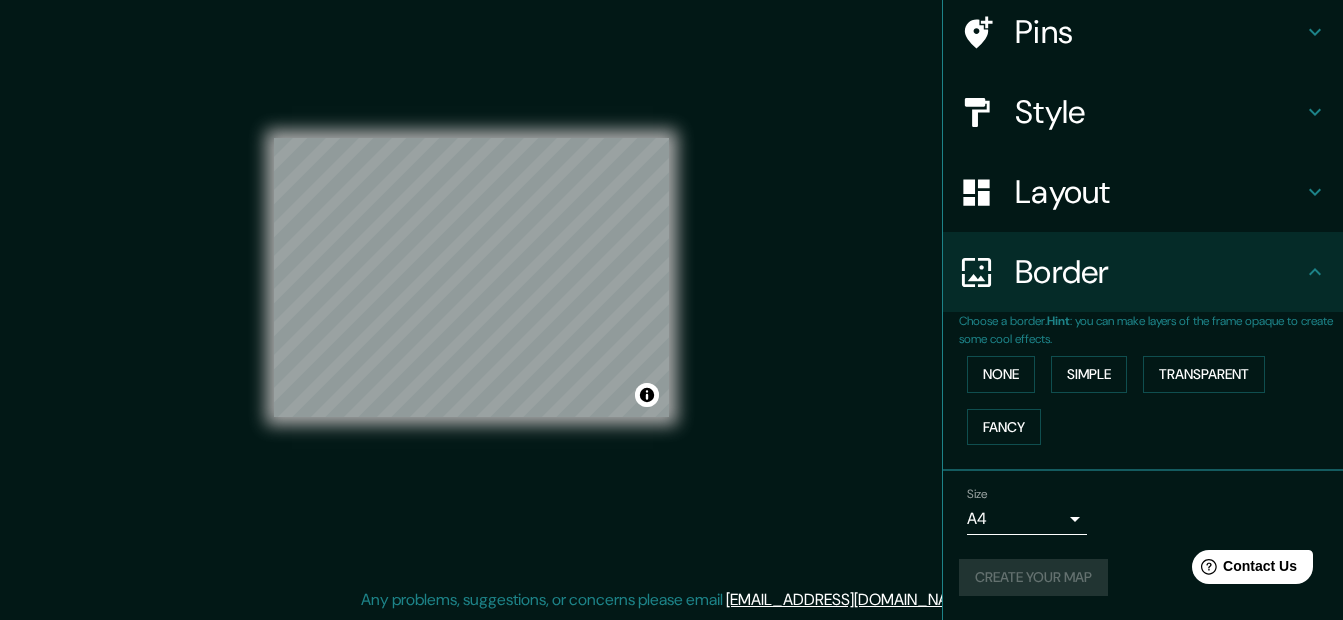 click on "Create your map" at bounding box center (1143, 577) 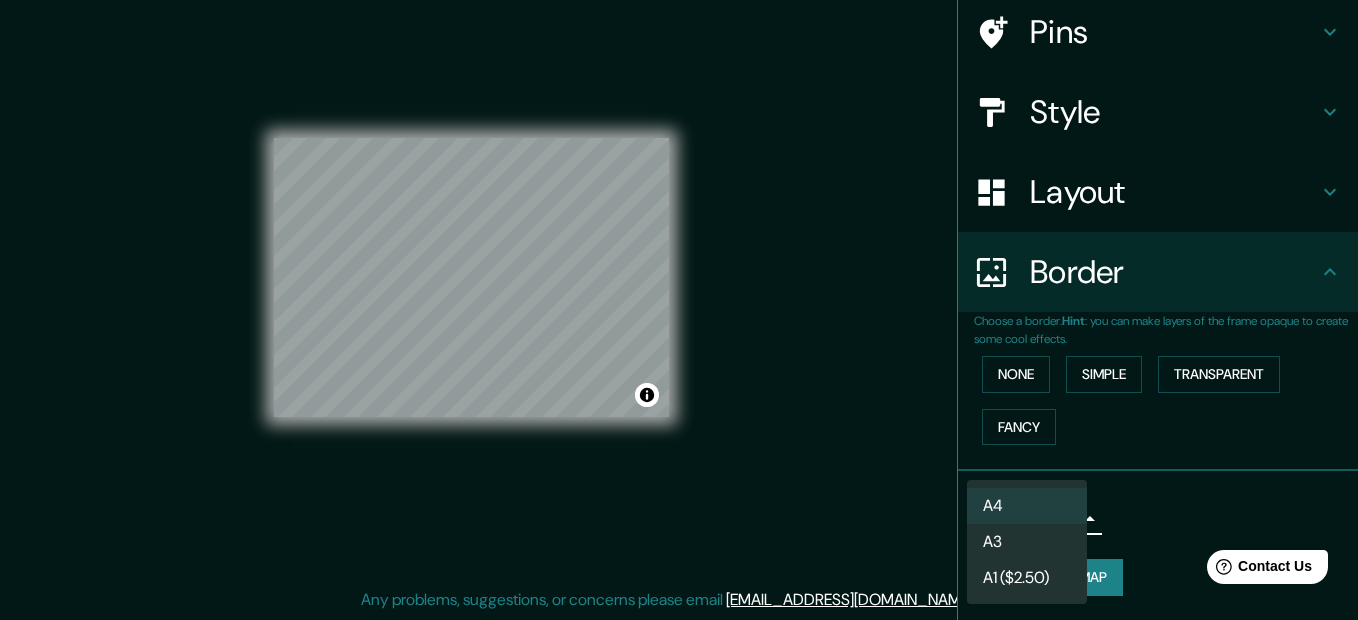 click at bounding box center [679, 310] 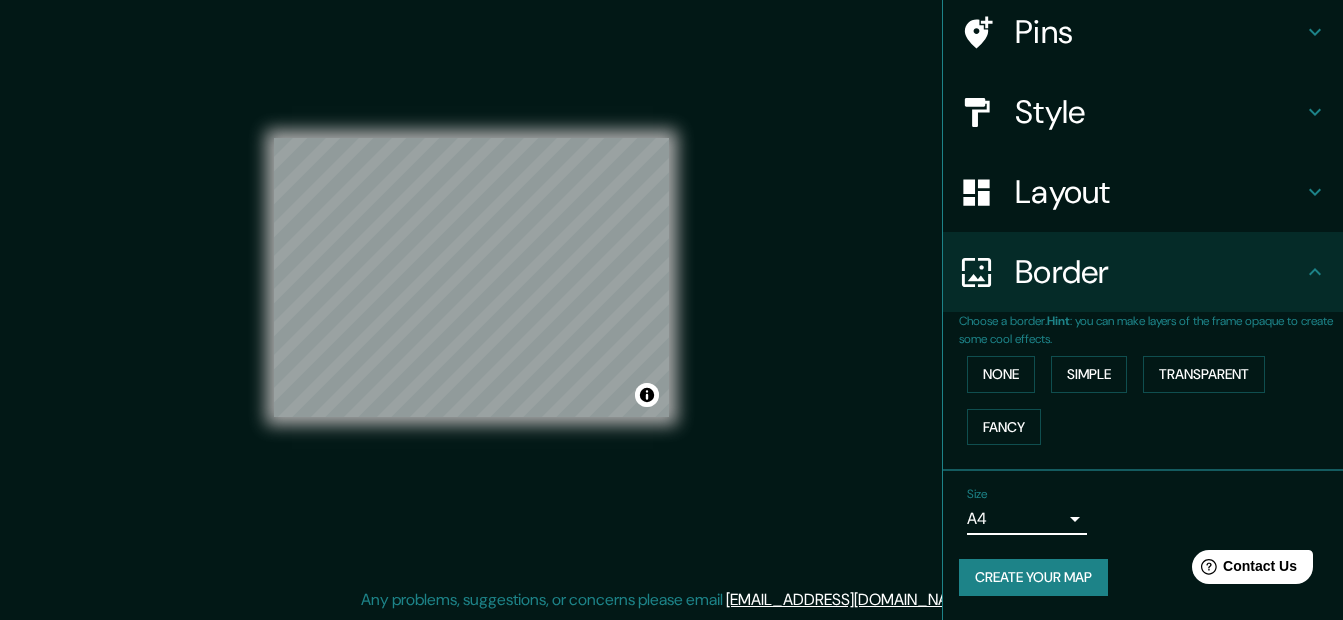 click on "Create your map" at bounding box center [1033, 577] 